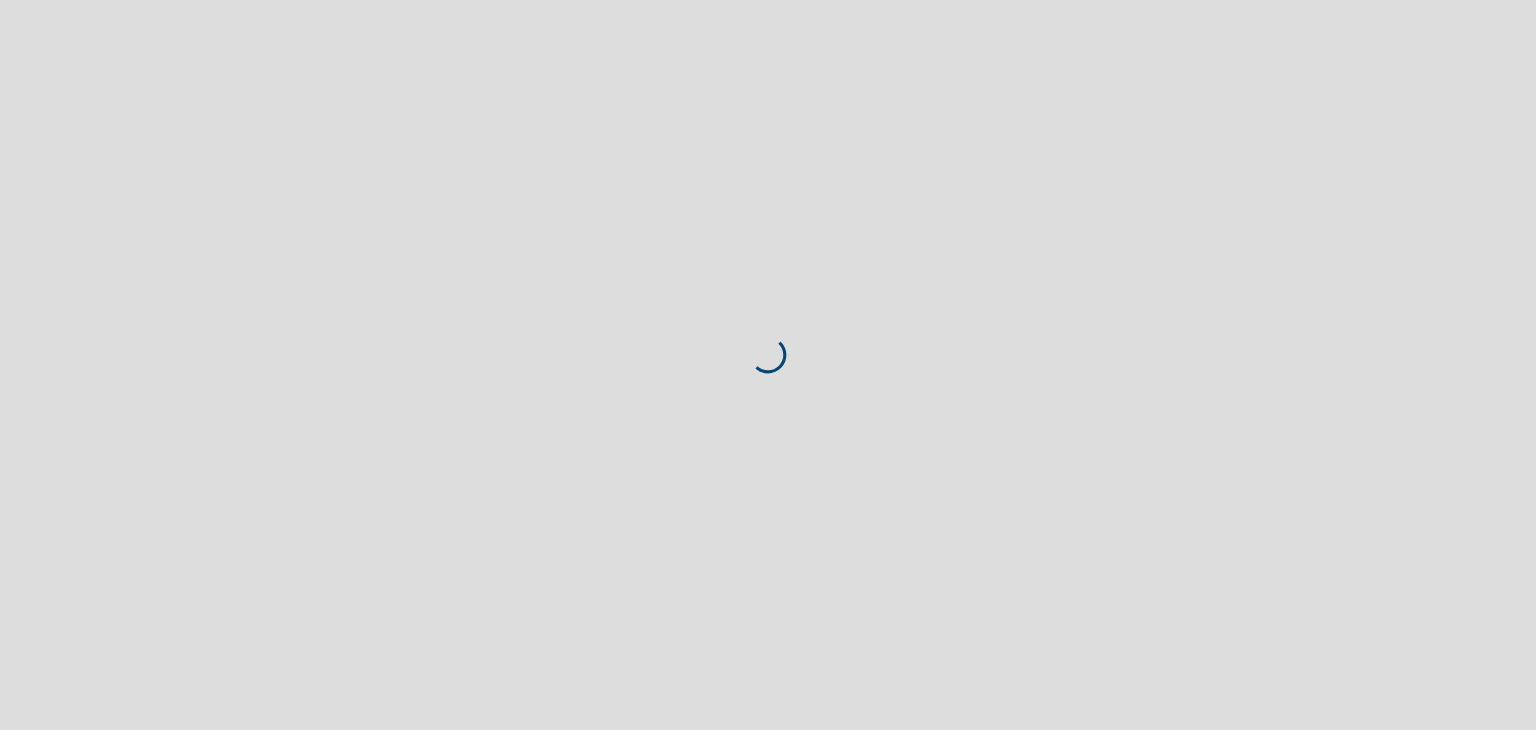 scroll, scrollTop: 0, scrollLeft: 0, axis: both 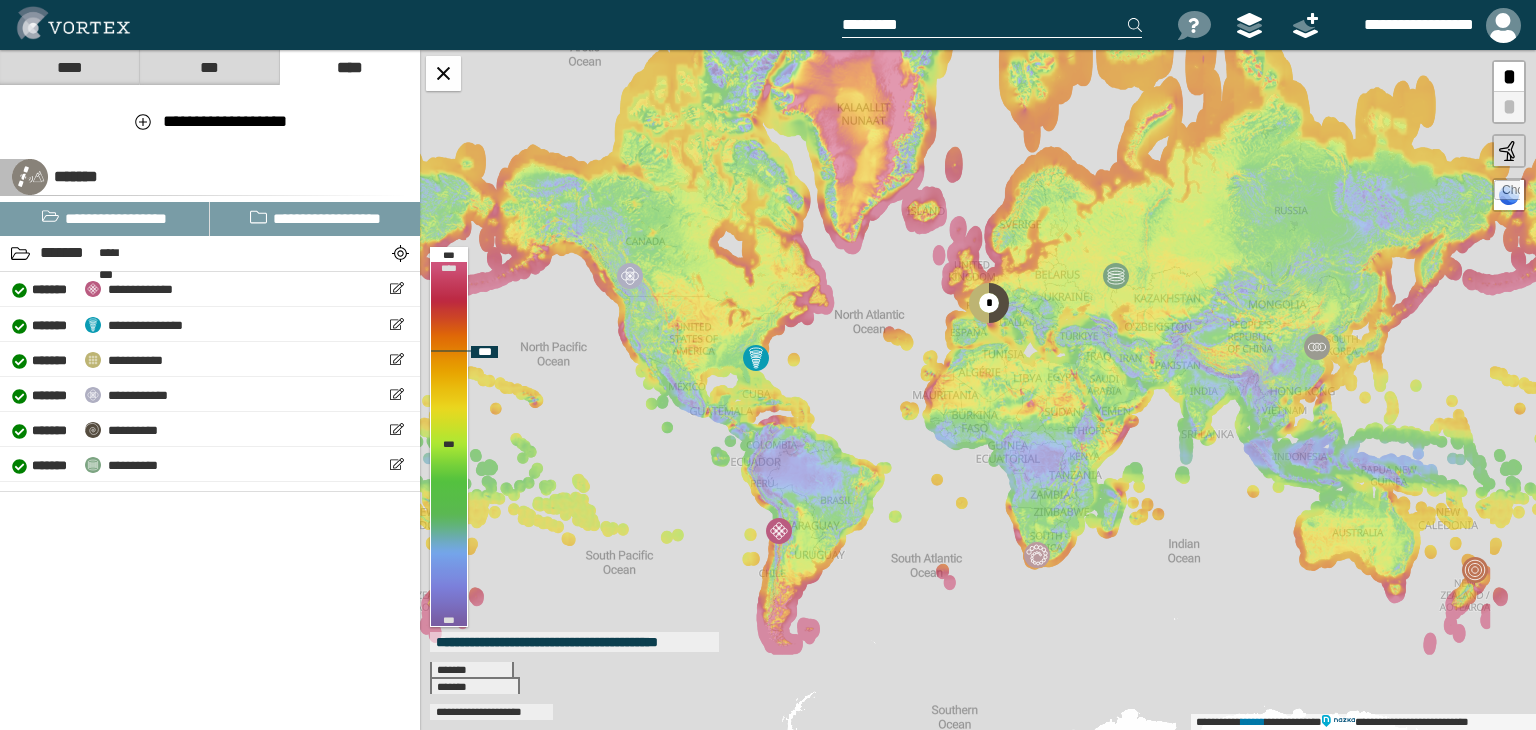 click at bounding box center (1507, 193) 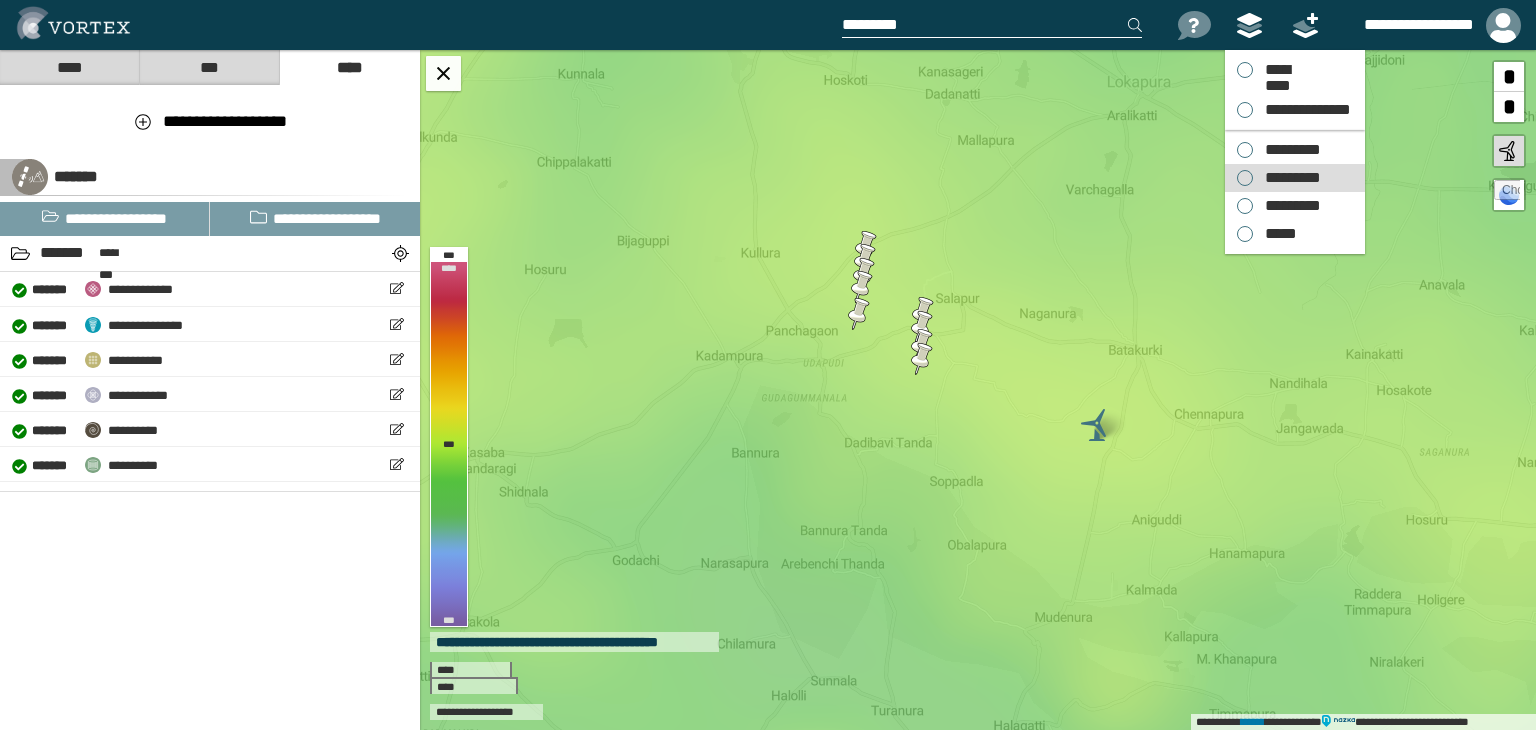 click on "*********" at bounding box center (1288, 178) 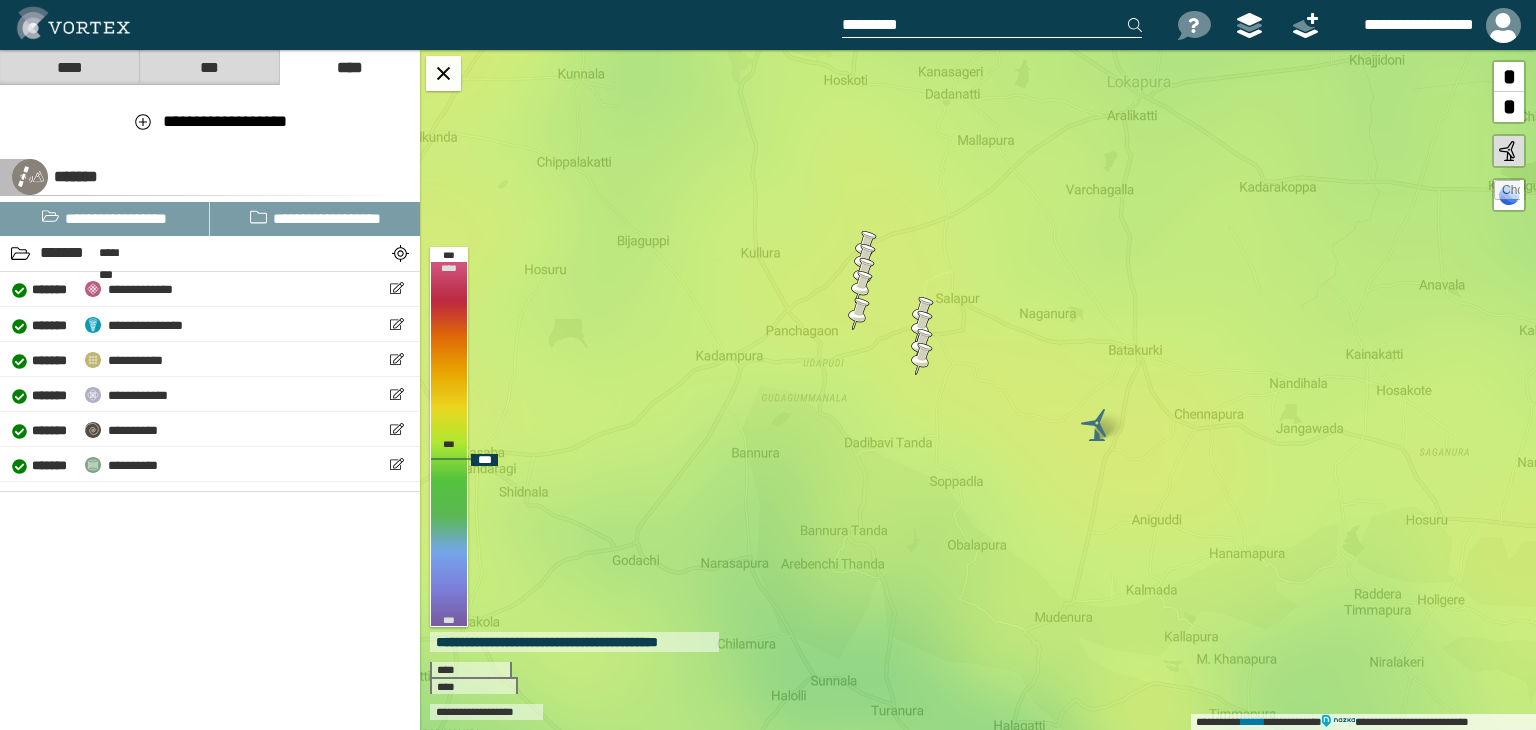 click at bounding box center (1507, 193) 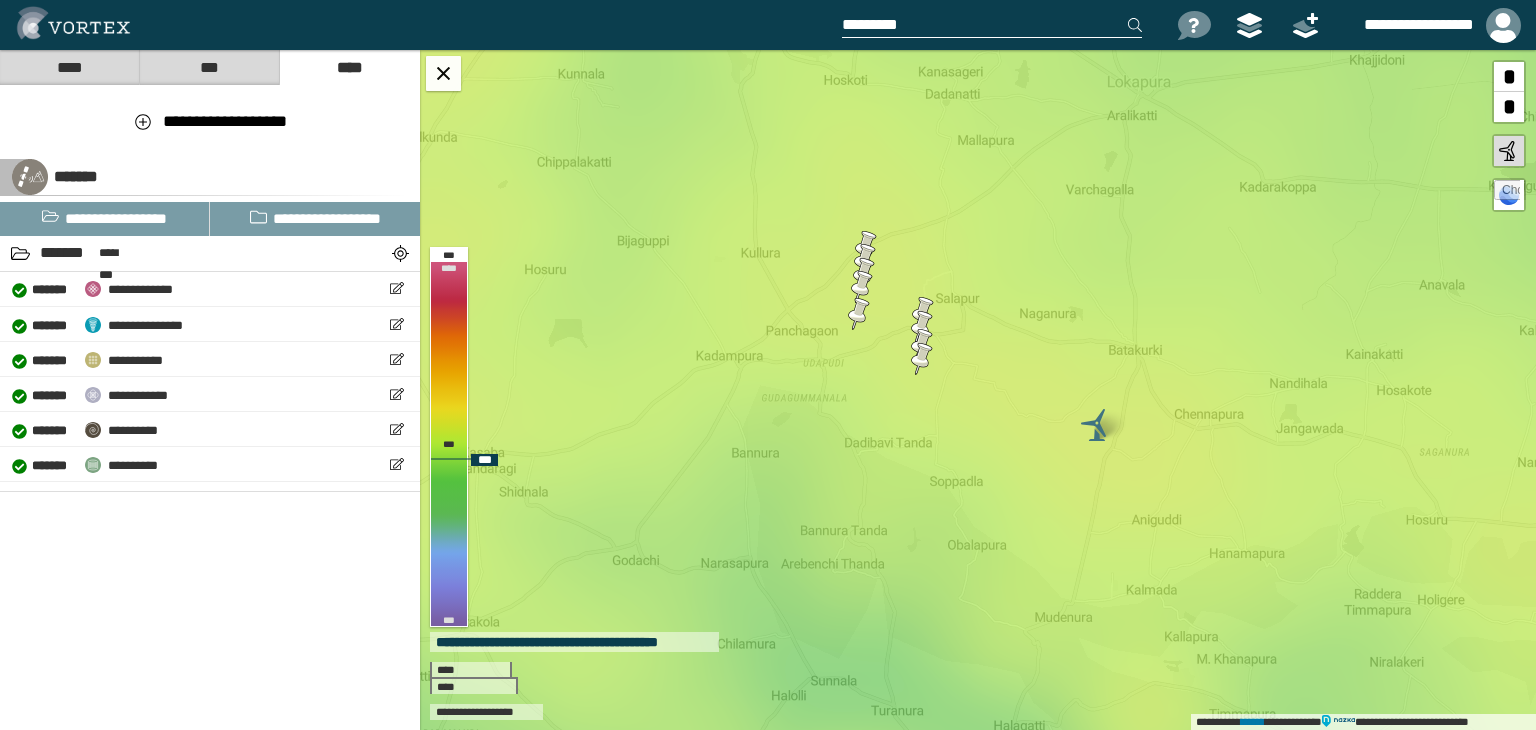 type on "**********" 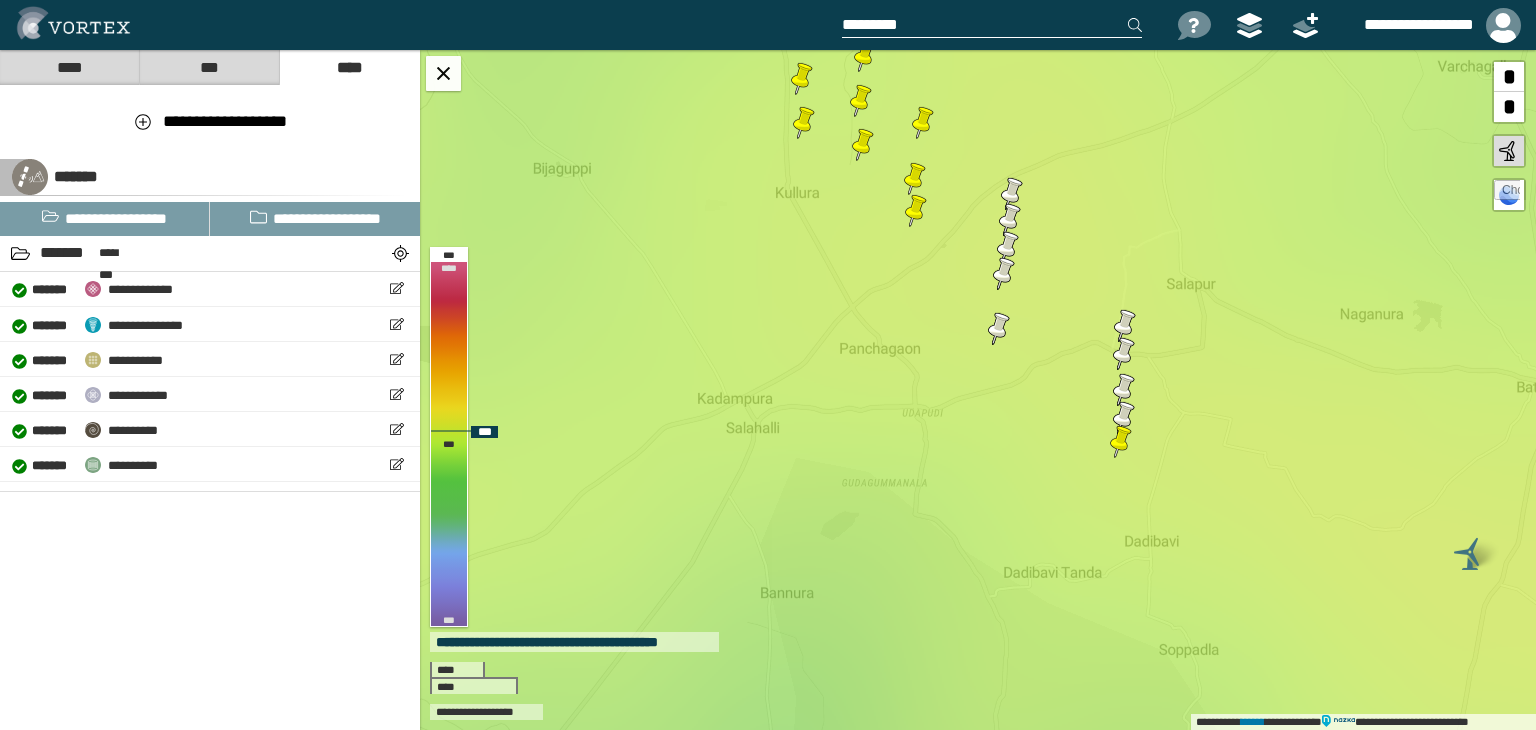 drag, startPoint x: 1048, startPoint y: 383, endPoint x: 1044, endPoint y: 165, distance: 218.0367 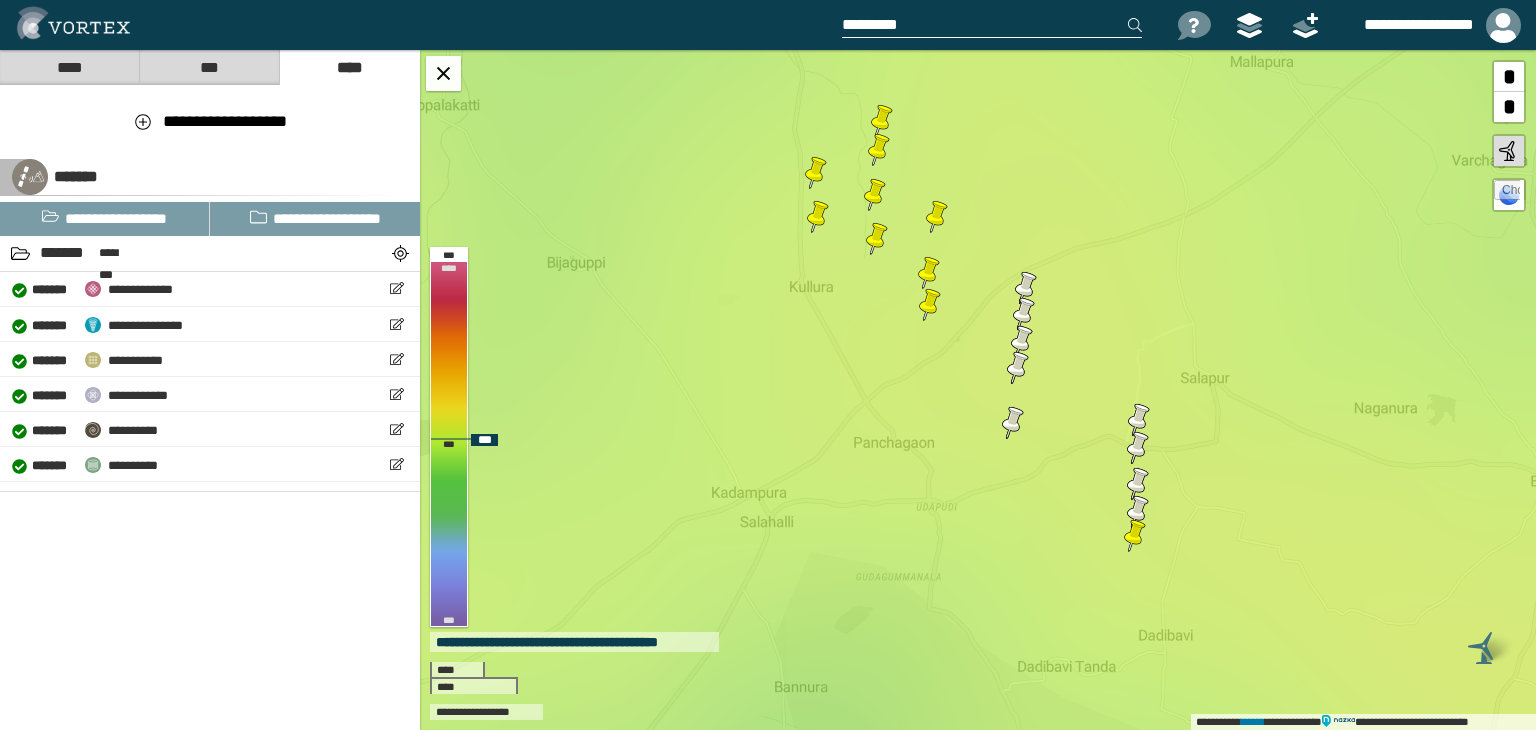 drag, startPoint x: 799, startPoint y: 227, endPoint x: 821, endPoint y: 415, distance: 189.28285 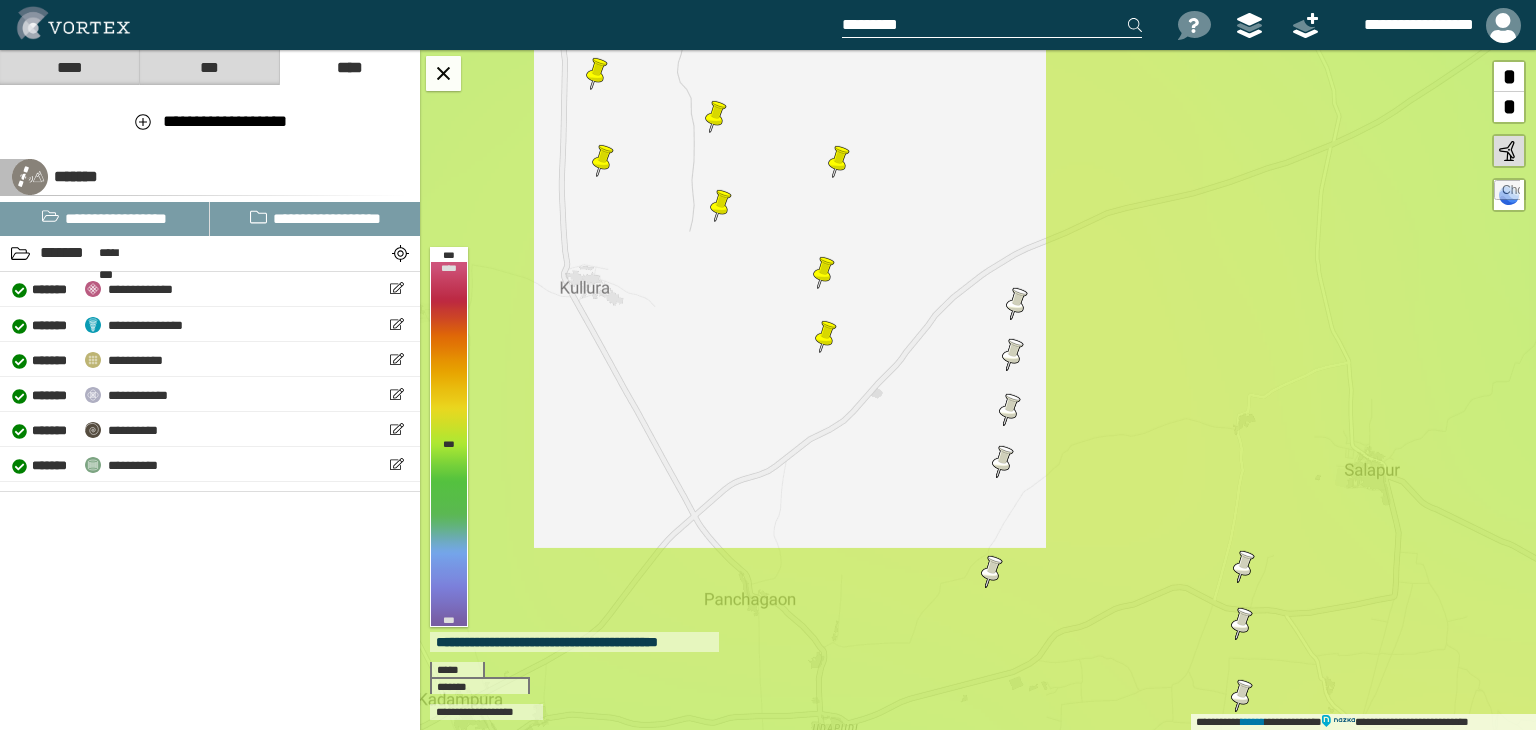 drag, startPoint x: 1008, startPoint y: 161, endPoint x: 996, endPoint y: 93, distance: 69.050705 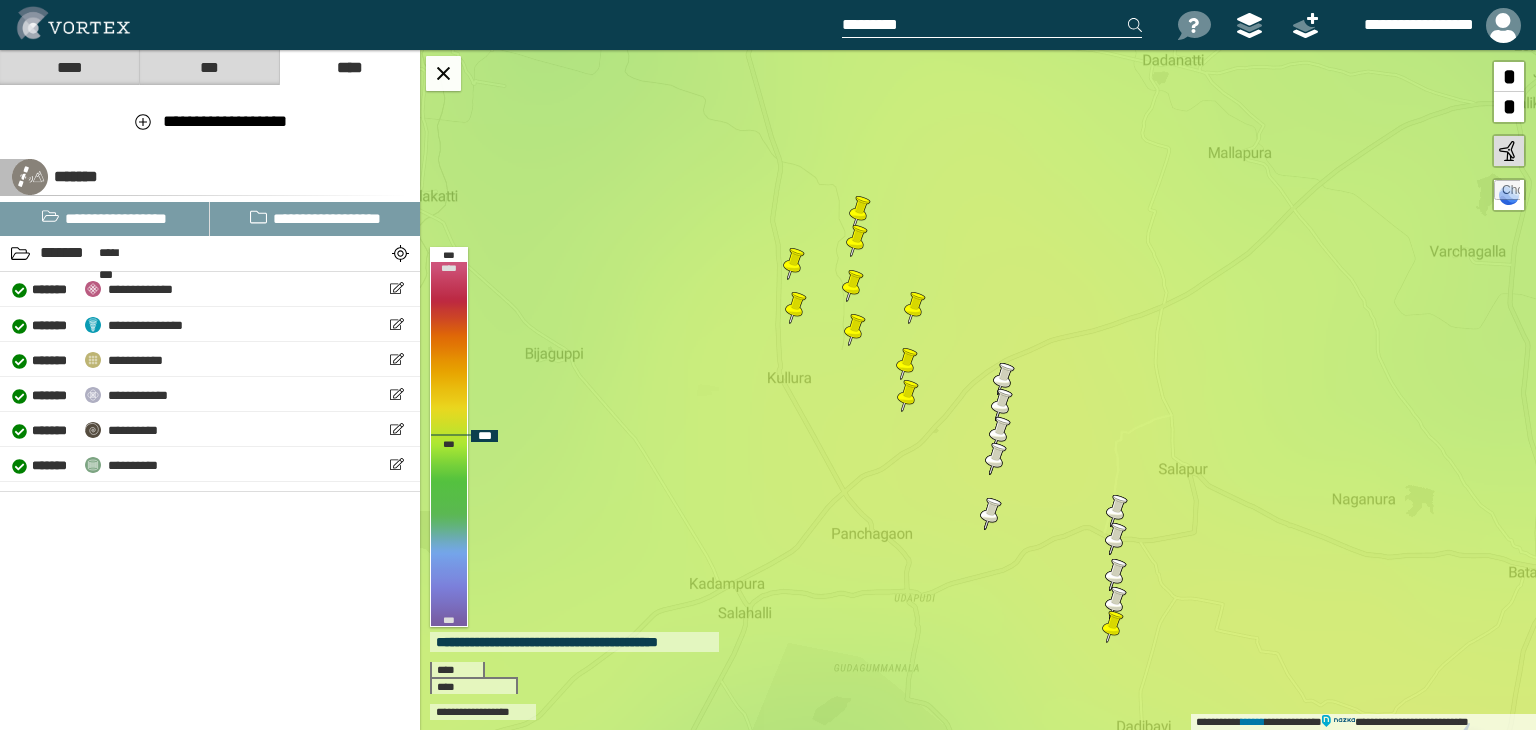drag, startPoint x: 1010, startPoint y: 384, endPoint x: 1003, endPoint y: 334, distance: 50.48762 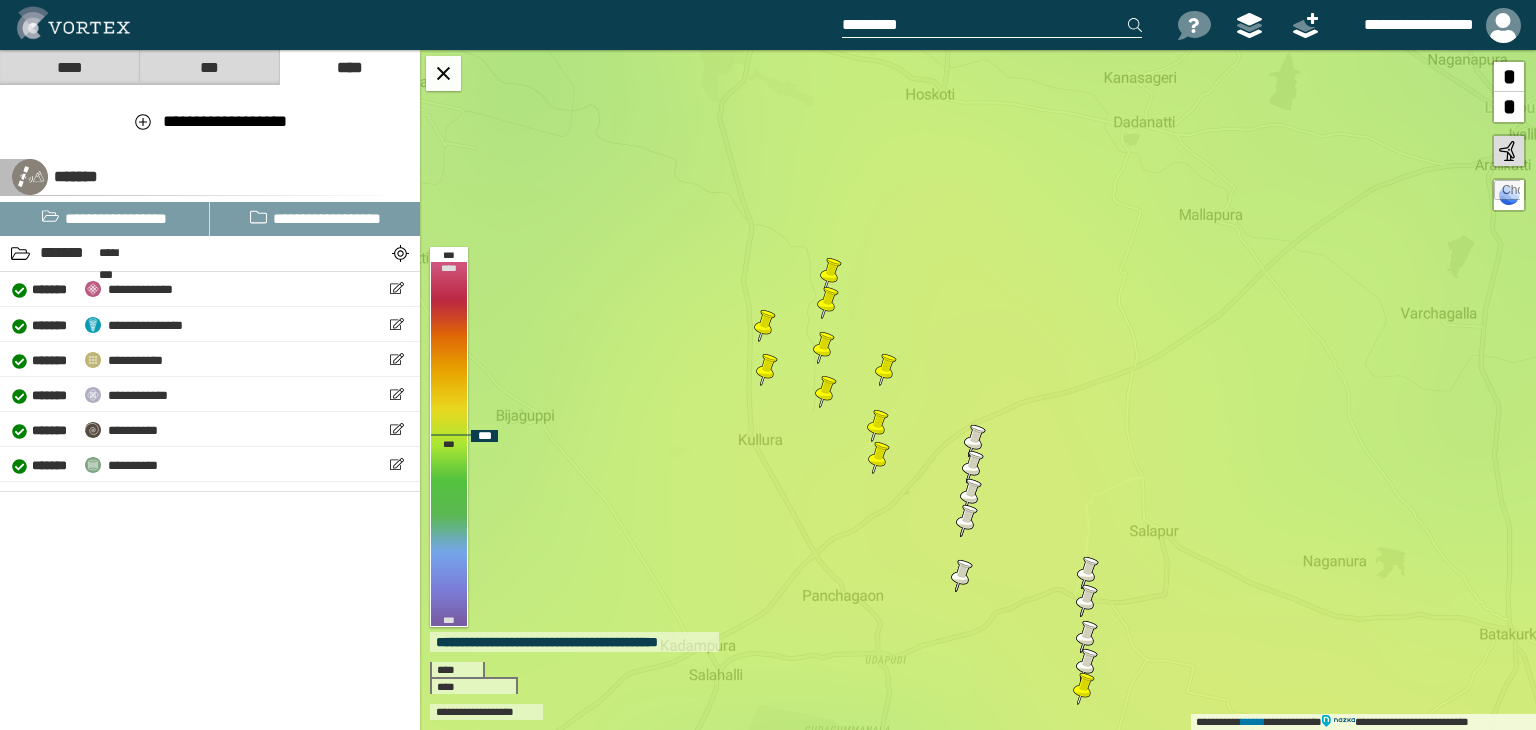 drag, startPoint x: 1072, startPoint y: 651, endPoint x: 1060, endPoint y: 478, distance: 173.41568 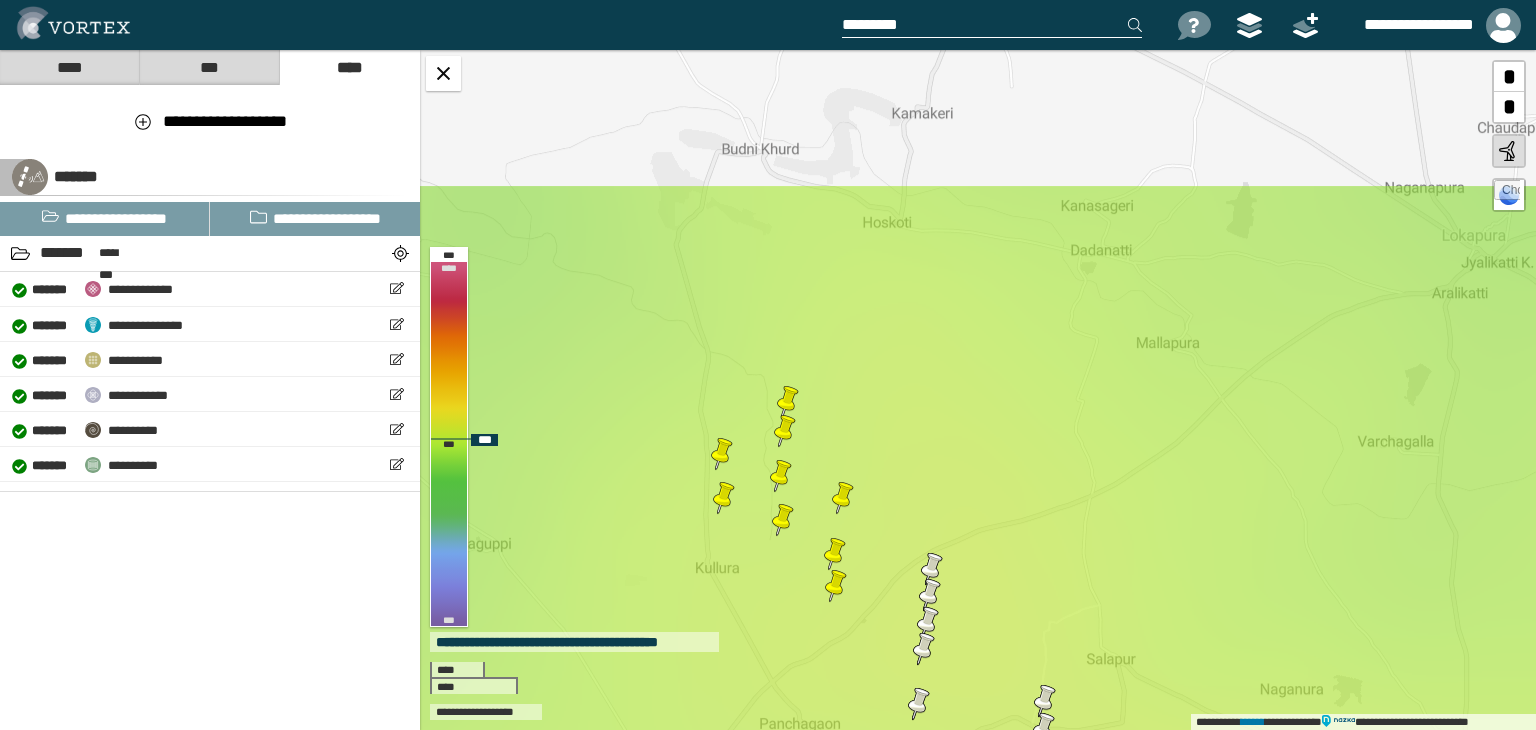 drag, startPoint x: 703, startPoint y: 305, endPoint x: 693, endPoint y: 561, distance: 256.19525 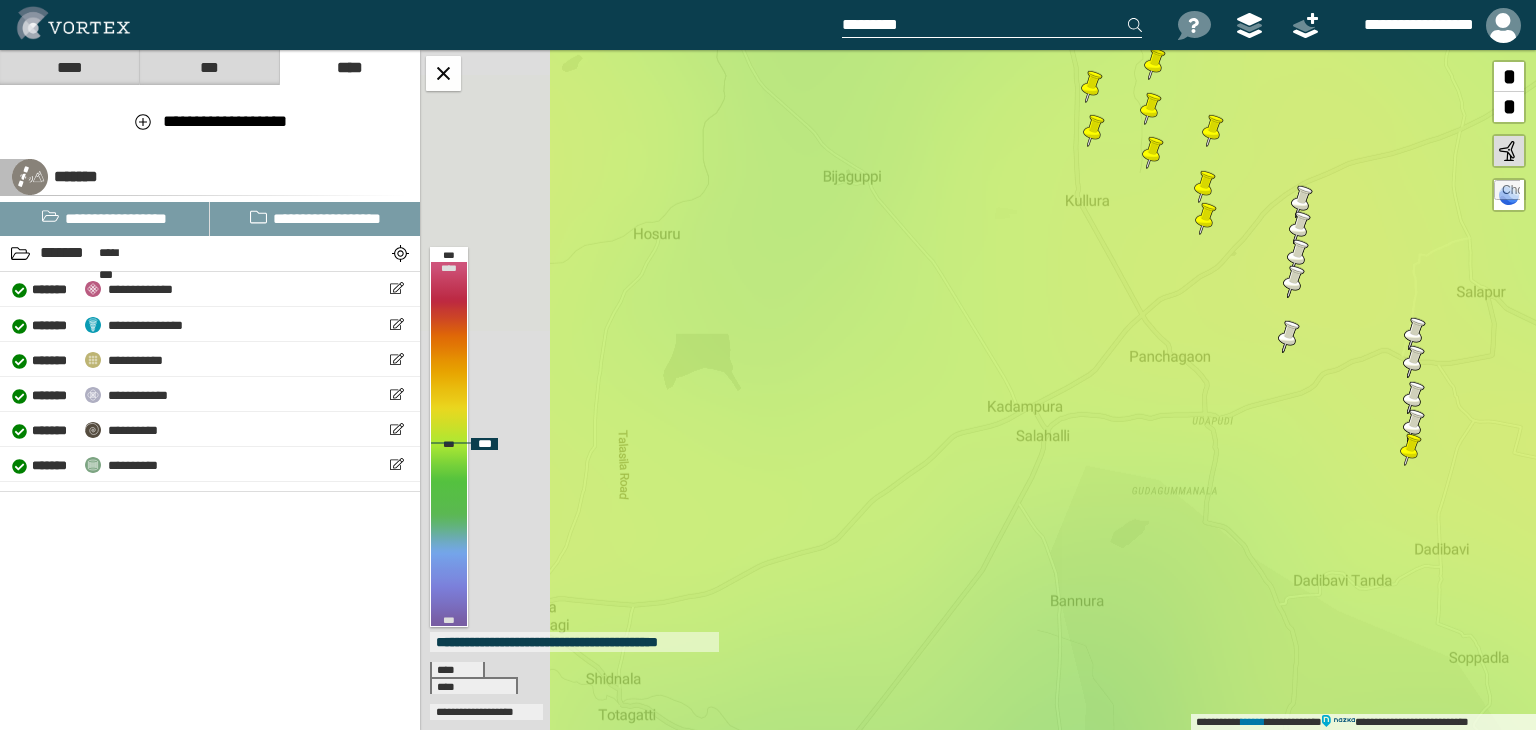 drag, startPoint x: 588, startPoint y: 595, endPoint x: 963, endPoint y: 208, distance: 538.8822 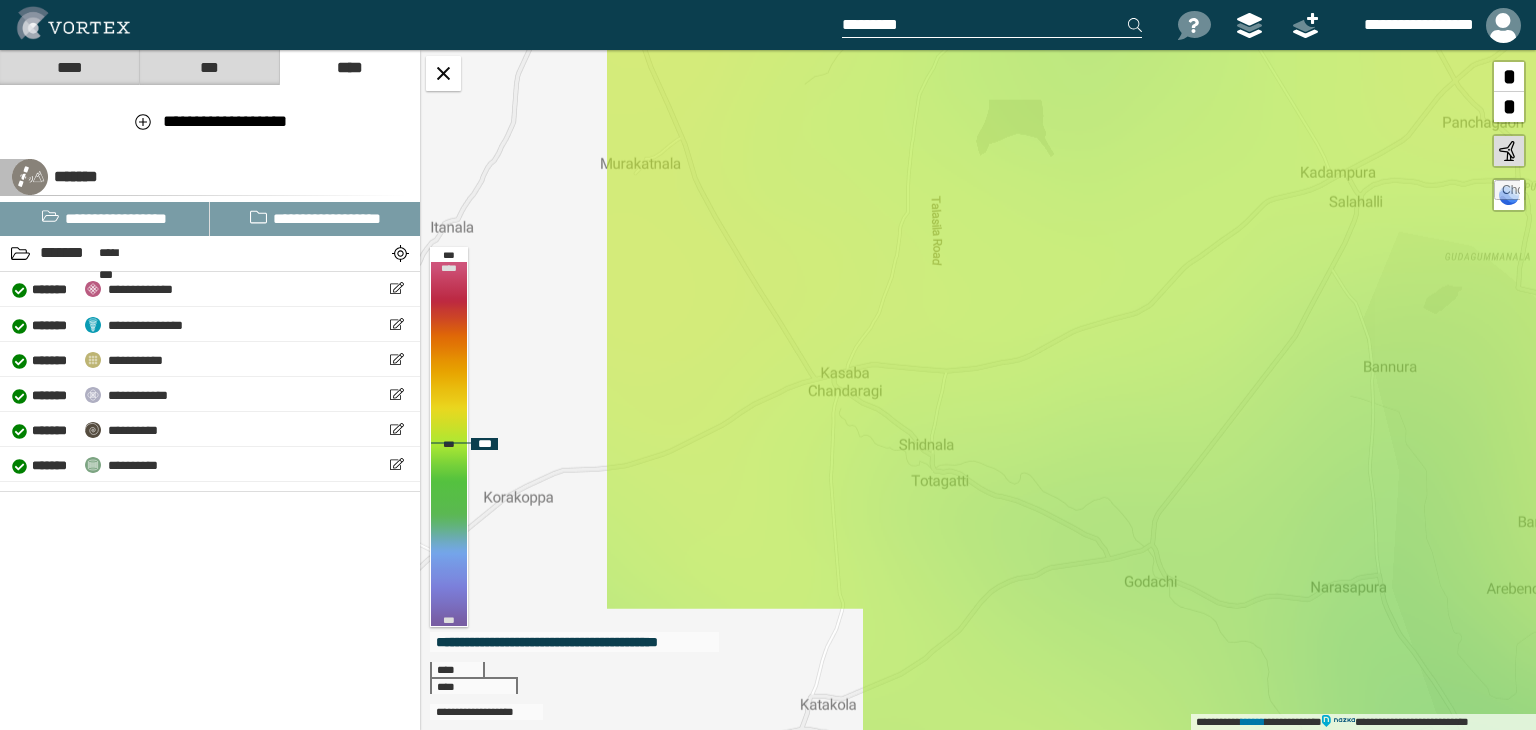 drag, startPoint x: 818, startPoint y: 475, endPoint x: 1112, endPoint y: 254, distance: 367.80023 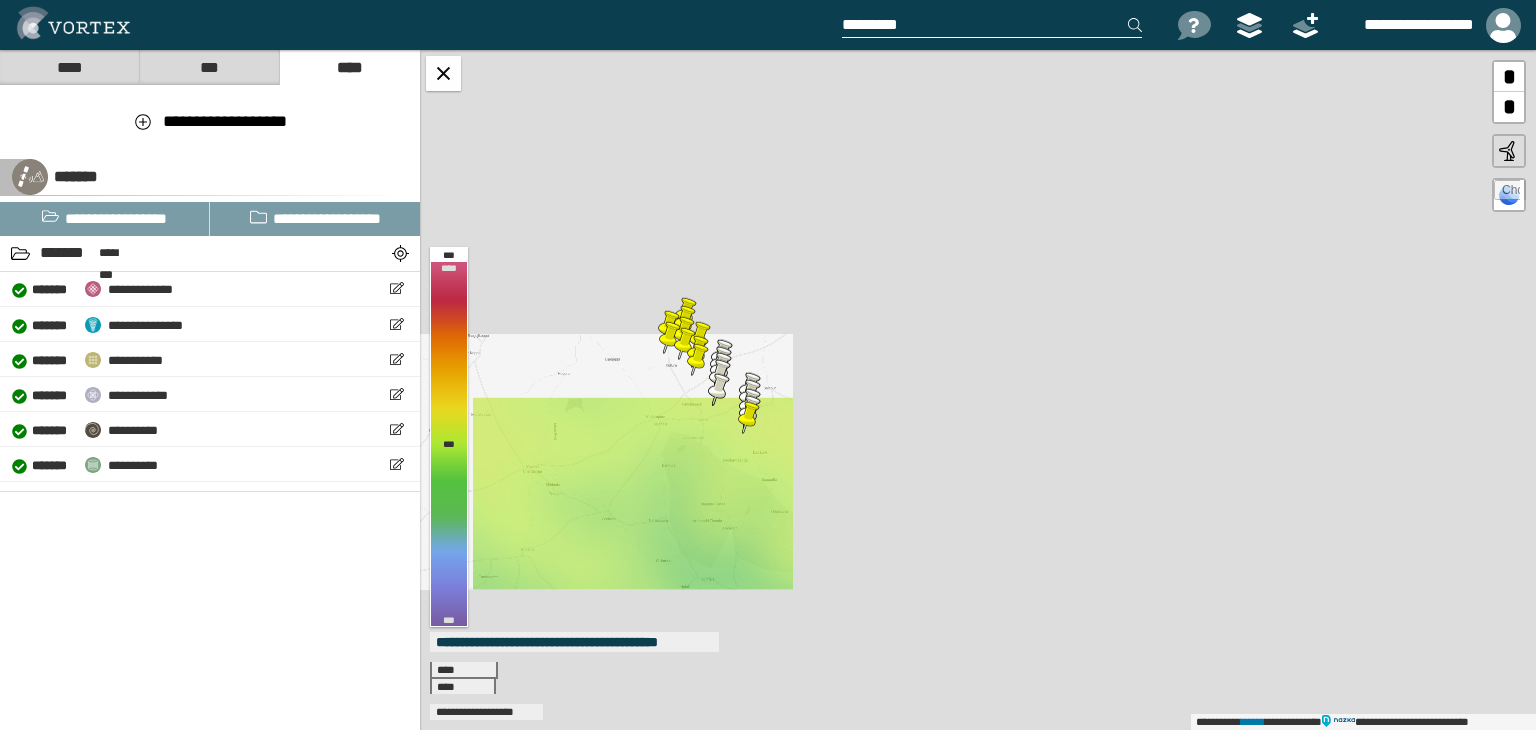 drag, startPoint x: 1000, startPoint y: 297, endPoint x: 652, endPoint y: 409, distance: 365.57898 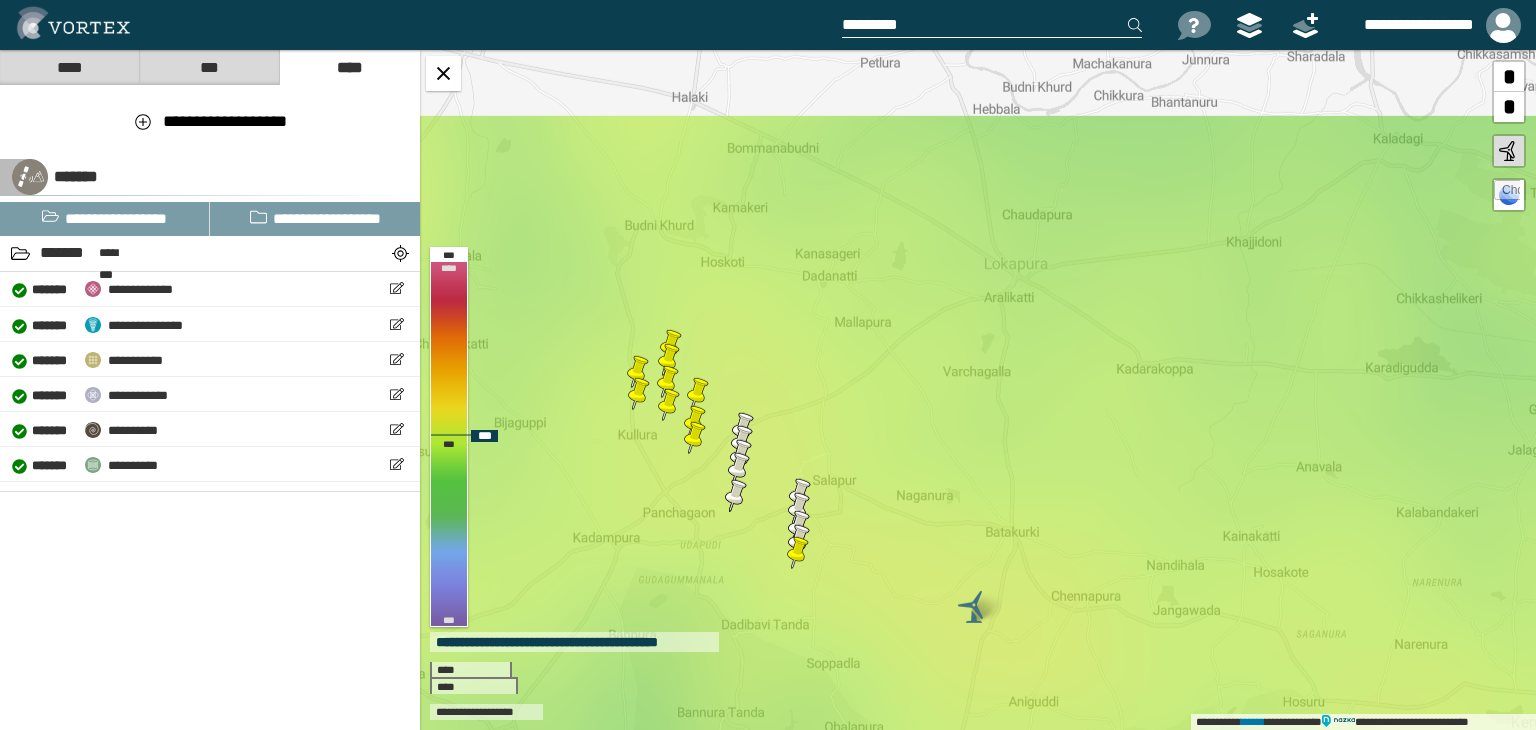 drag, startPoint x: 724, startPoint y: 362, endPoint x: 714, endPoint y: 455, distance: 93.53609 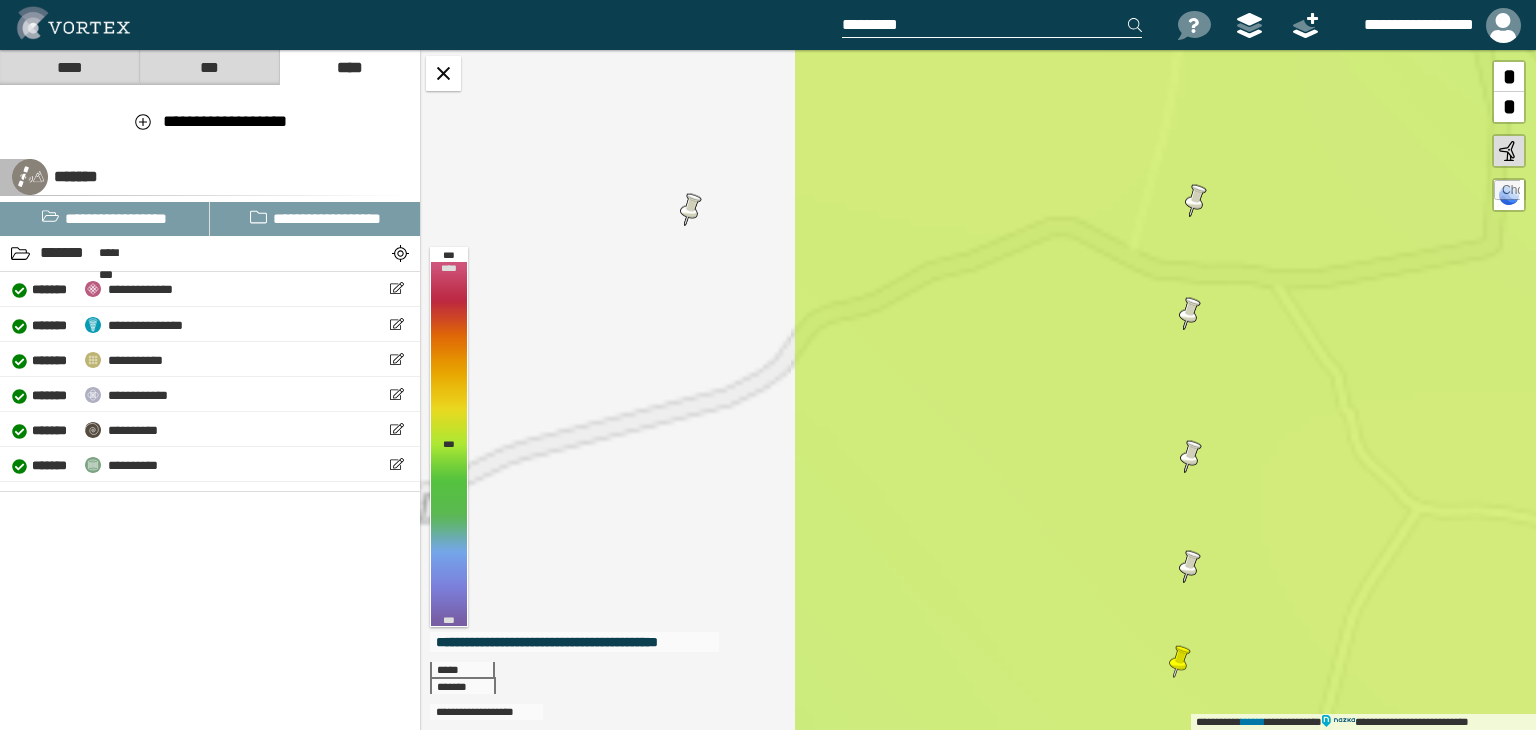 drag, startPoint x: 923, startPoint y: 528, endPoint x: 1331, endPoint y: 297, distance: 468.85498 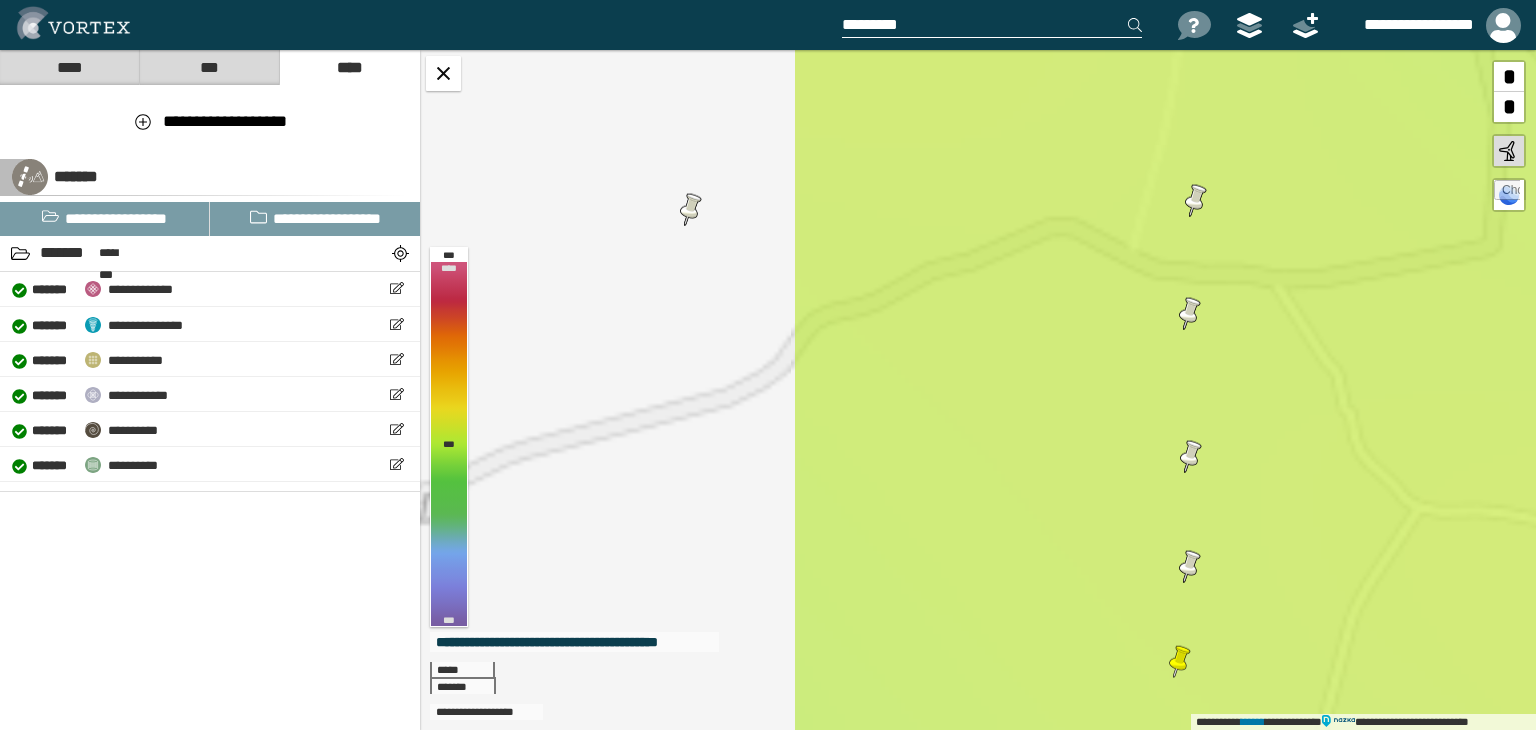 click on "**********" at bounding box center (978, 390) 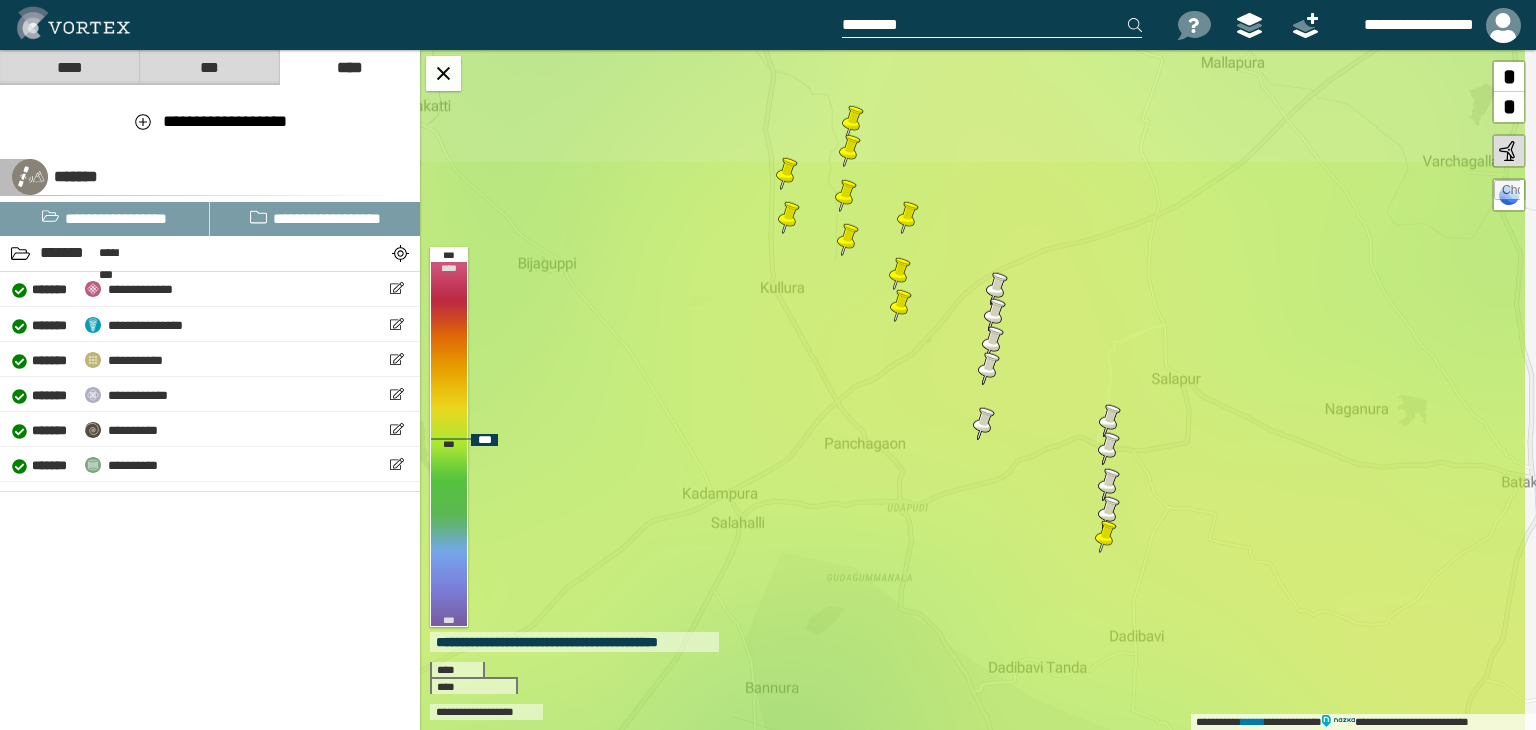 drag, startPoint x: 1117, startPoint y: 357, endPoint x: 952, endPoint y: 501, distance: 219 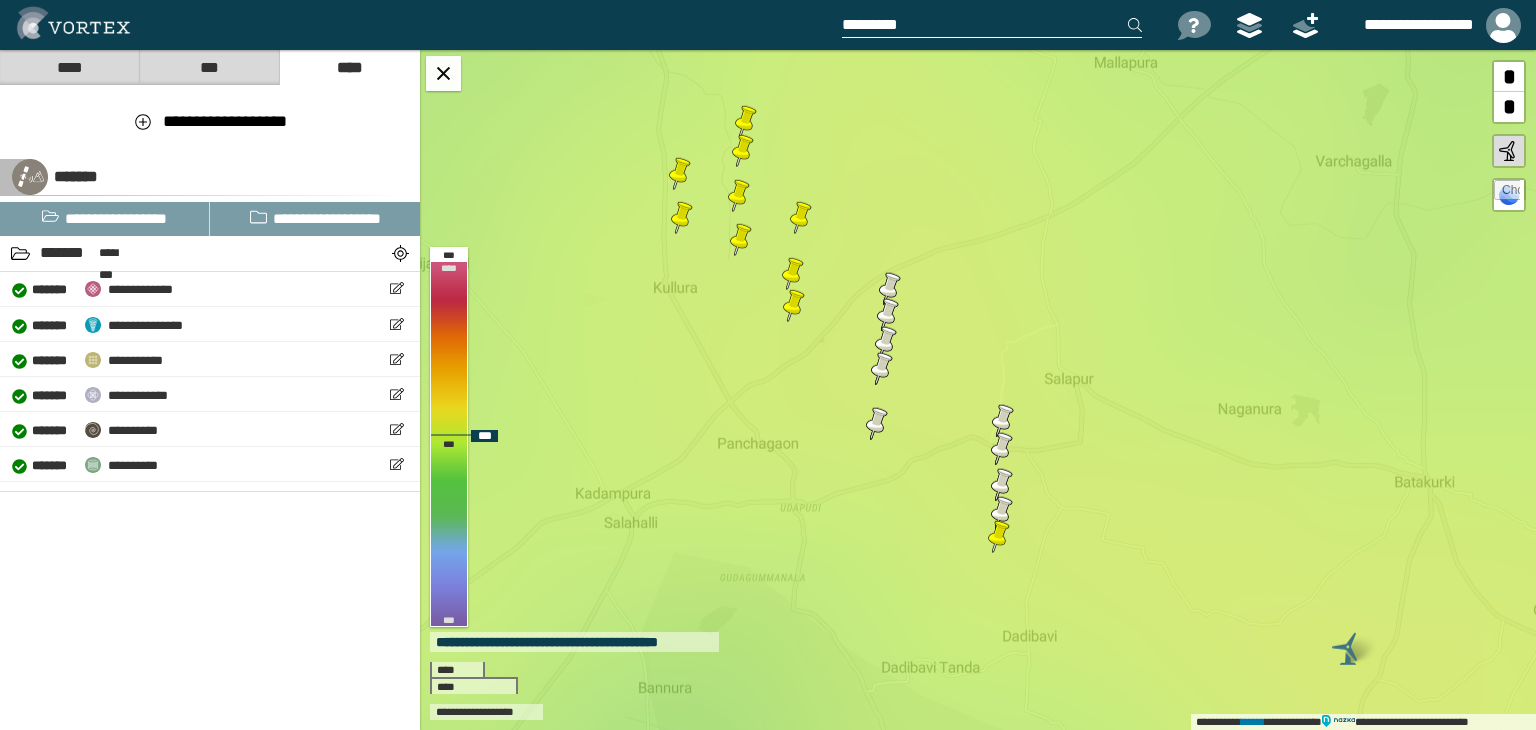 drag, startPoint x: 1020, startPoint y: 420, endPoint x: 912, endPoint y: 420, distance: 108 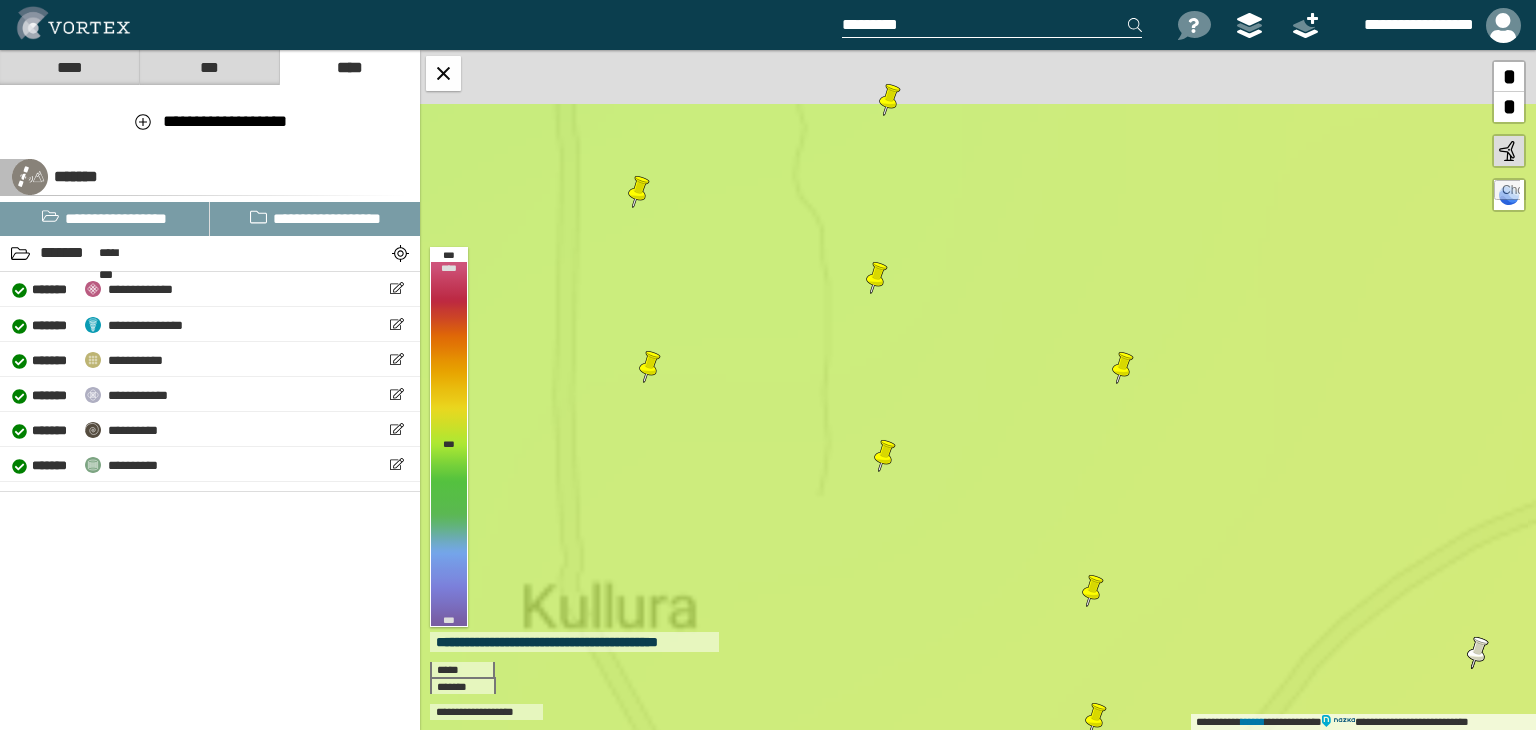 drag, startPoint x: 804, startPoint y: 327, endPoint x: 821, endPoint y: 541, distance: 214.67418 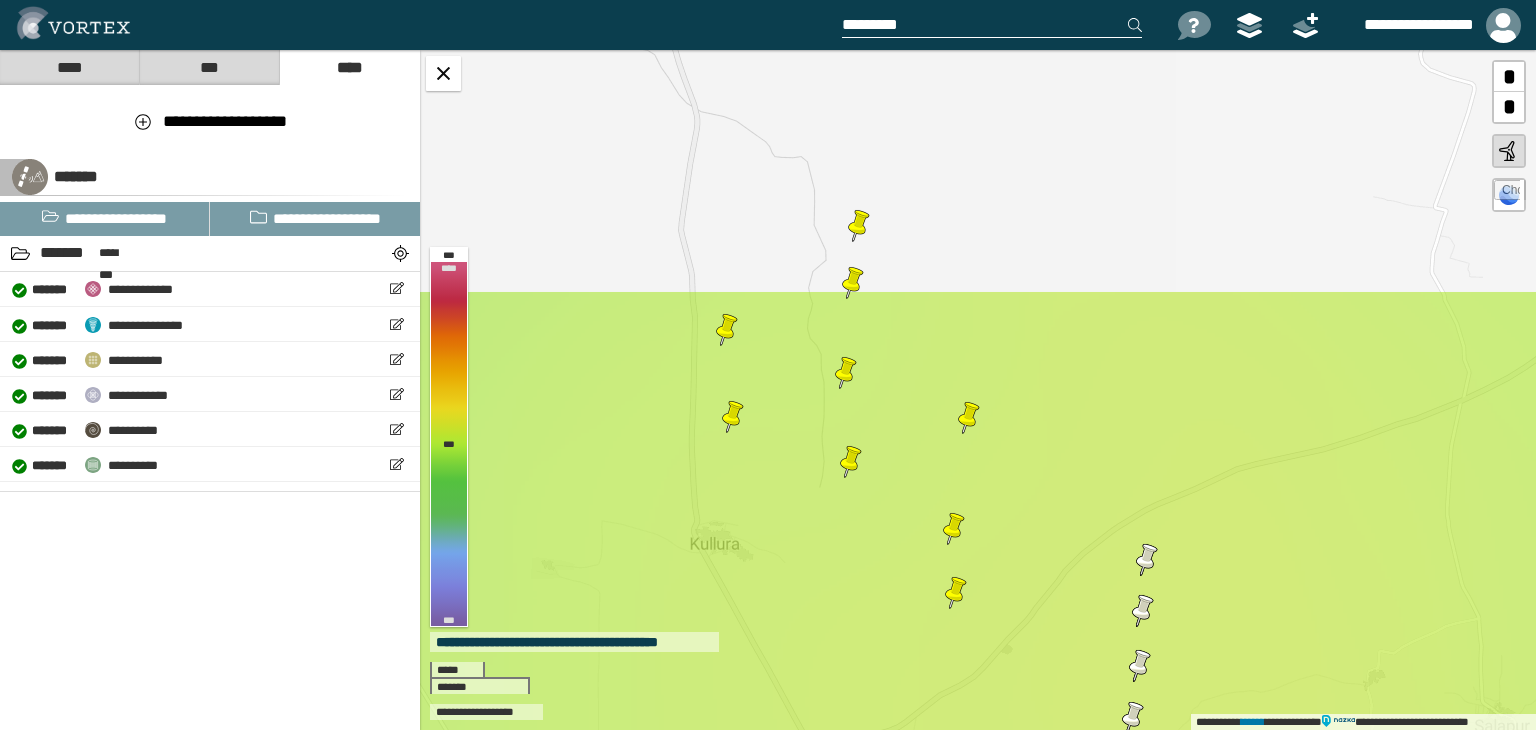 click at bounding box center [859, 226] 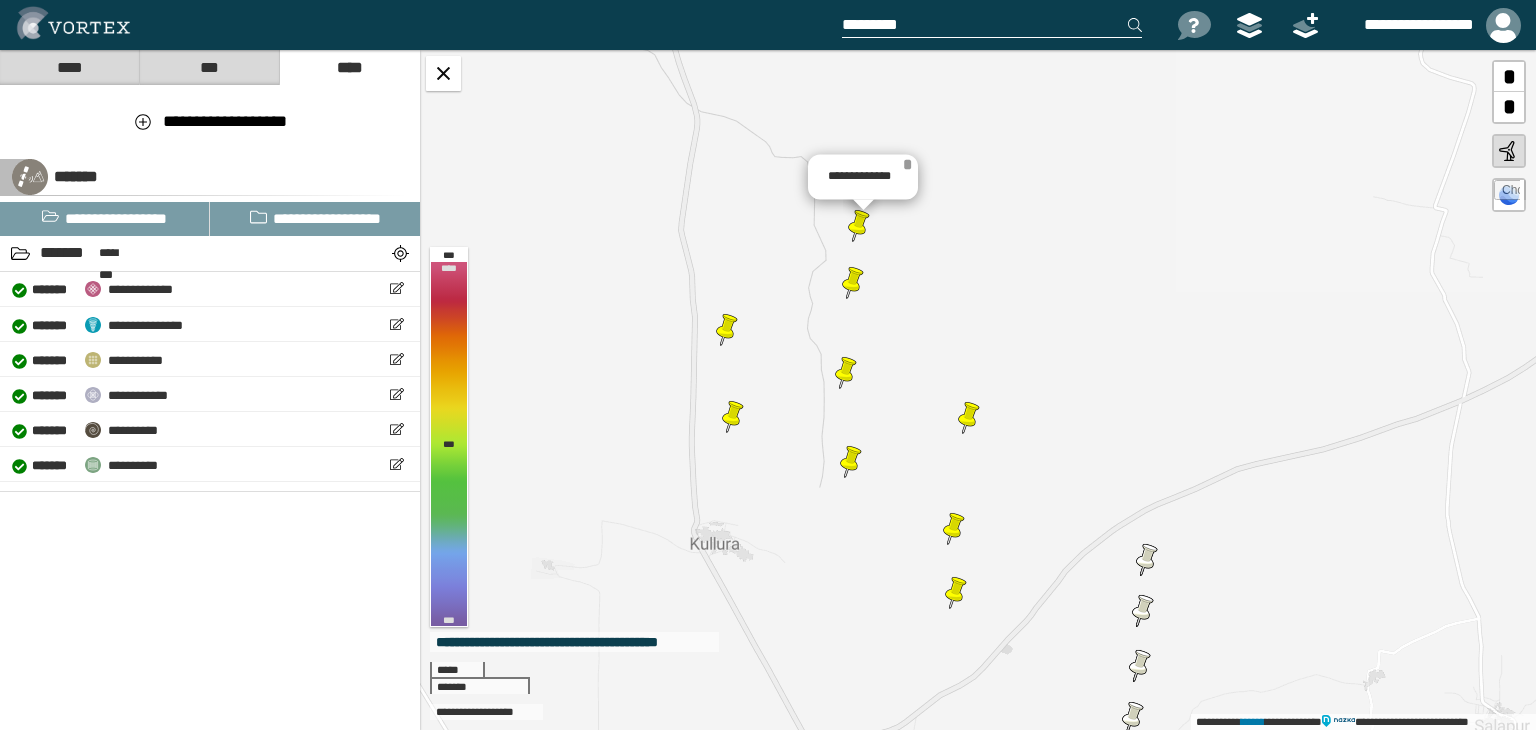 click on "*" at bounding box center [907, 165] 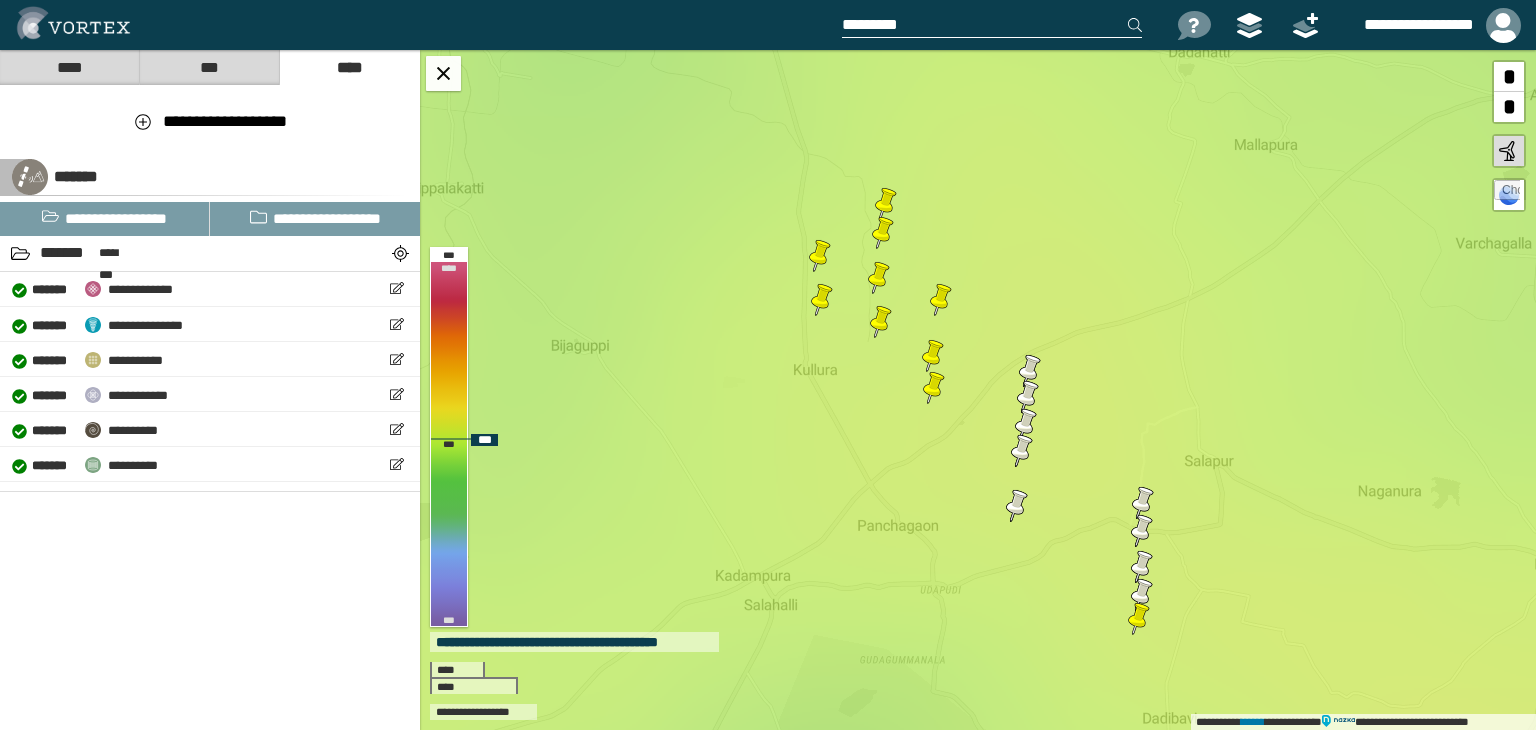 click at bounding box center [879, 278] 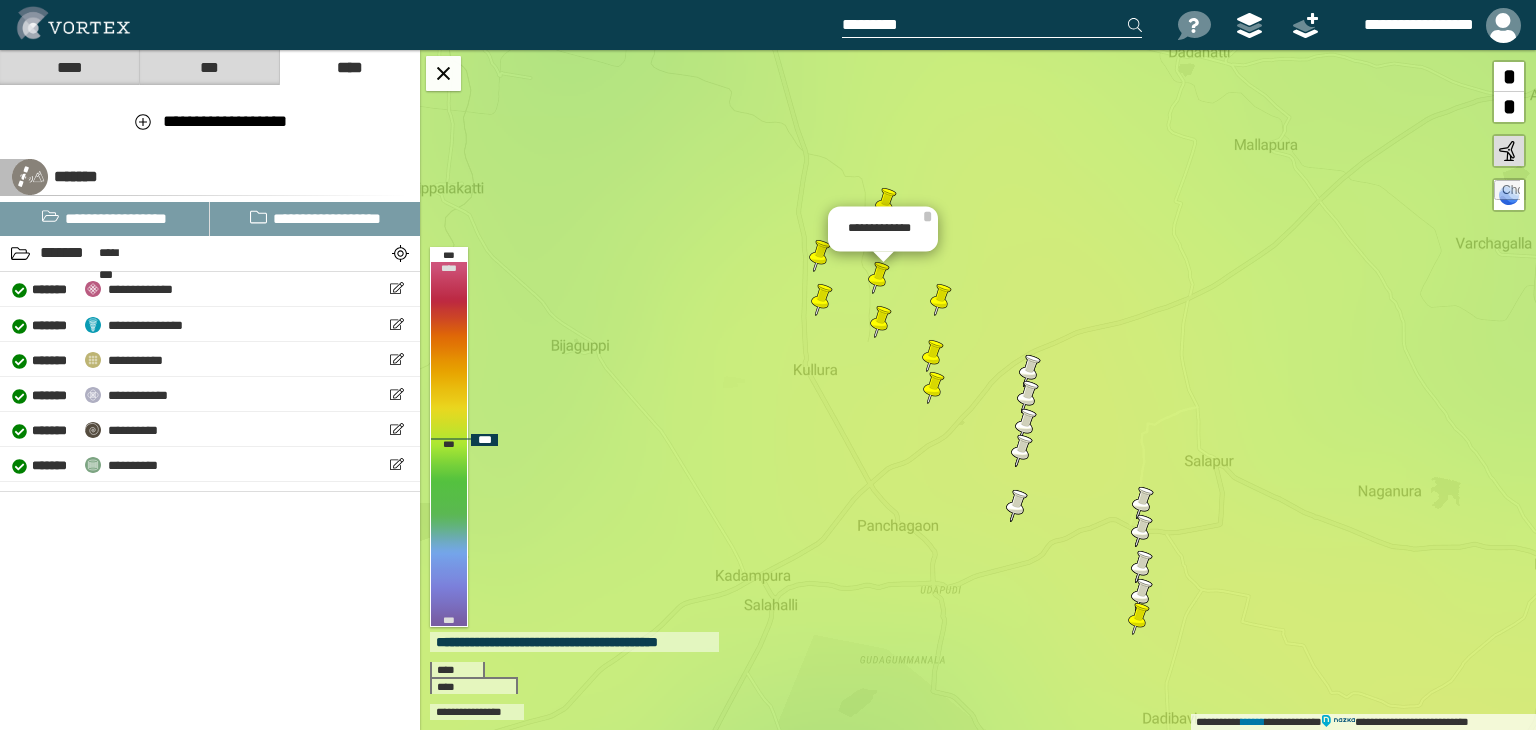 click at bounding box center [881, 322] 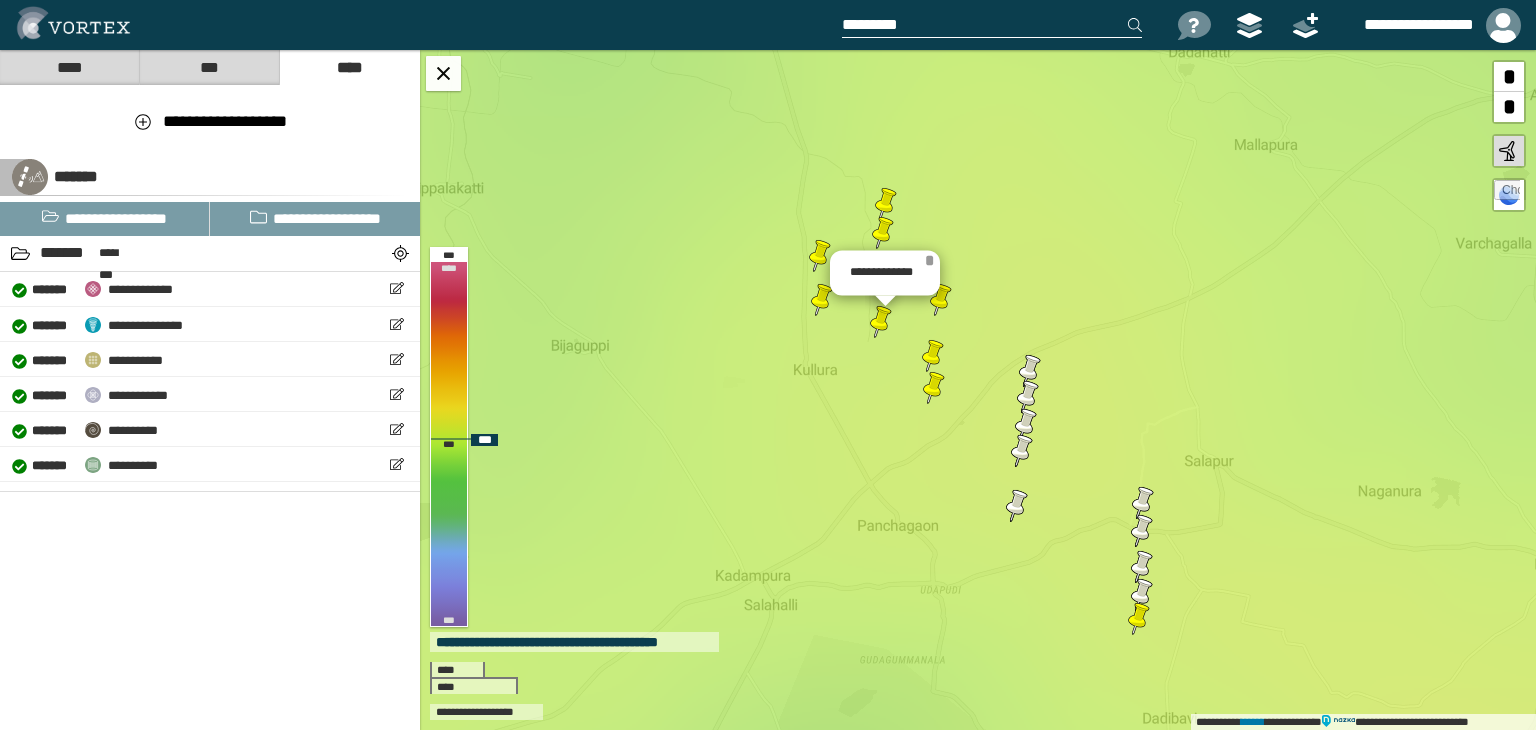 click on "*" at bounding box center [929, 261] 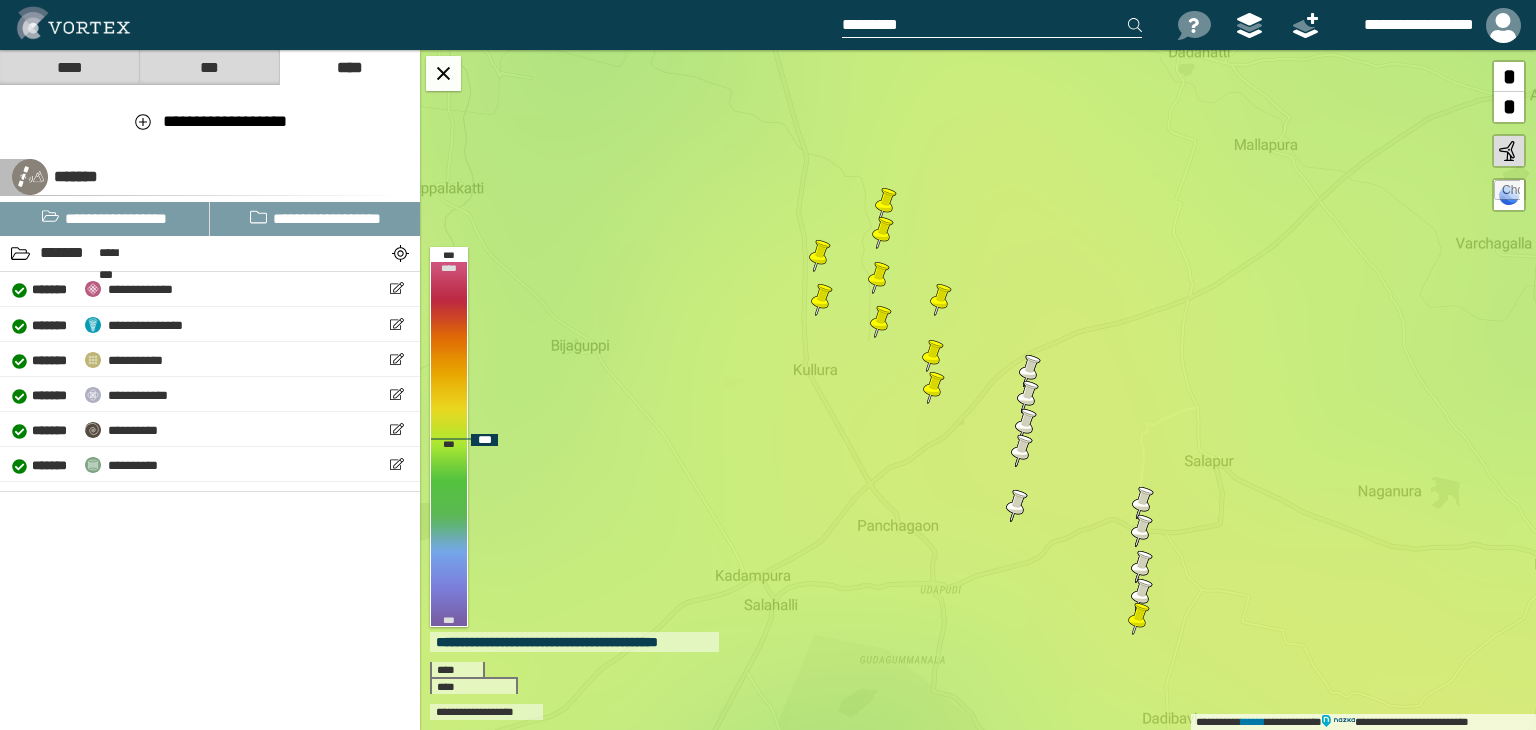 click at bounding box center (879, 278) 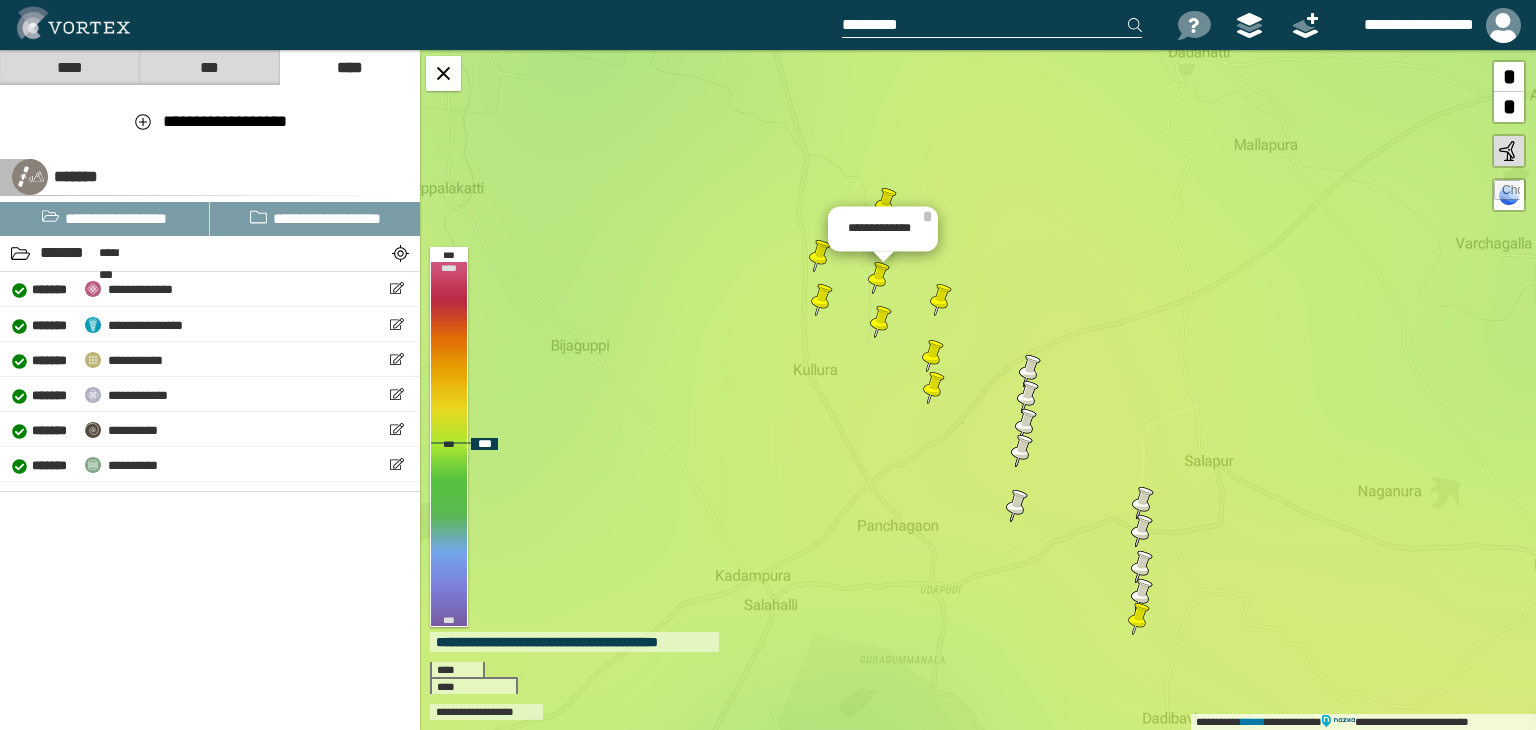 click at bounding box center (820, 256) 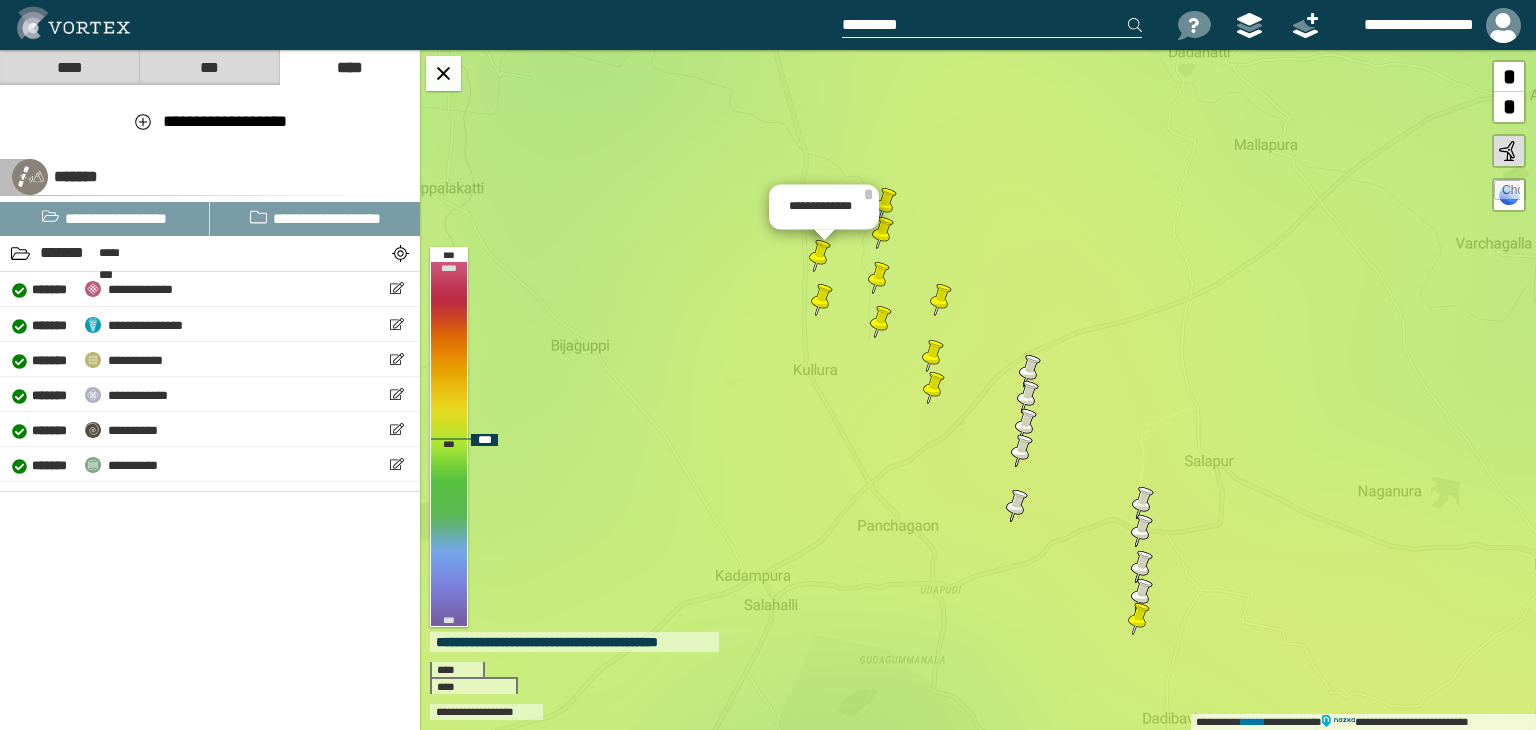 click at bounding box center (879, 278) 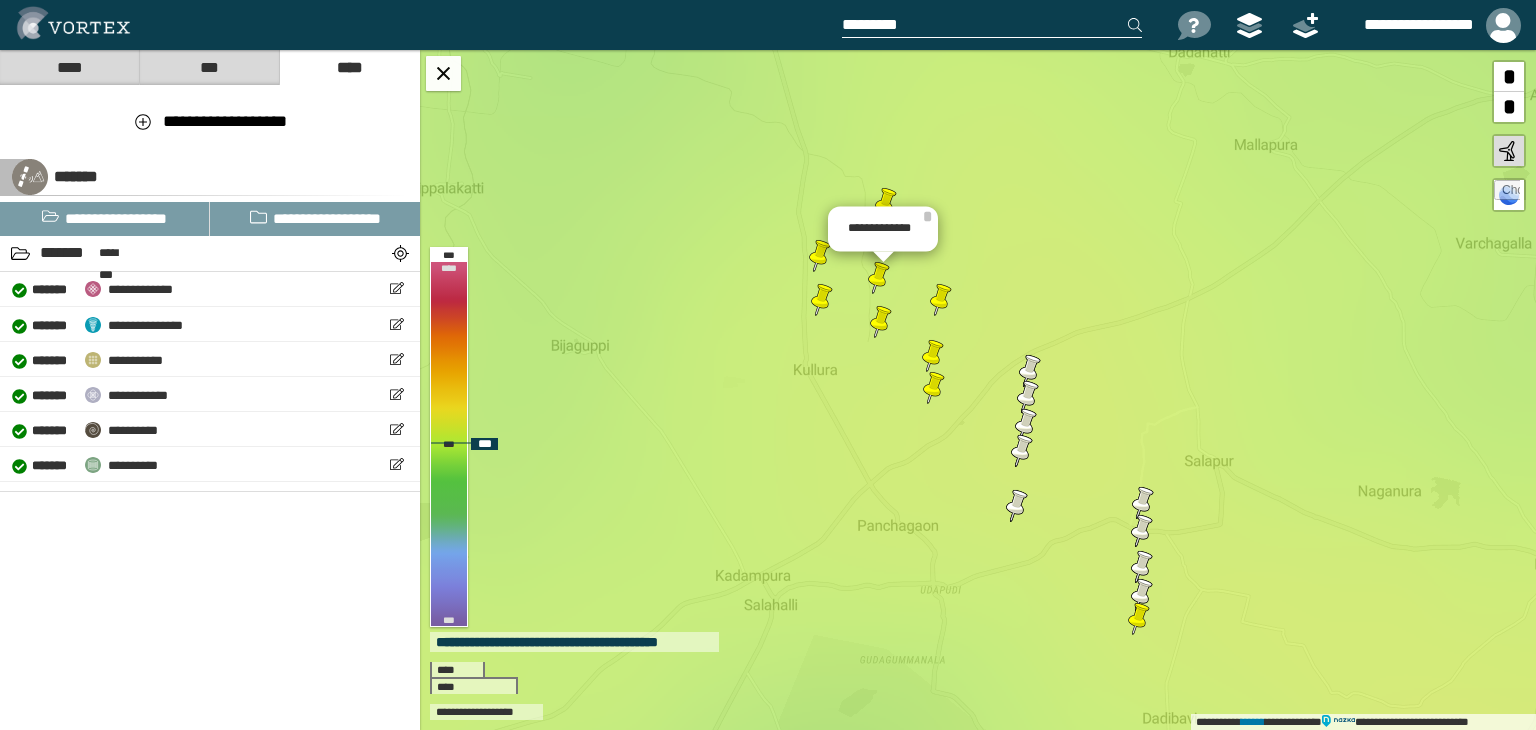click at bounding box center [820, 256] 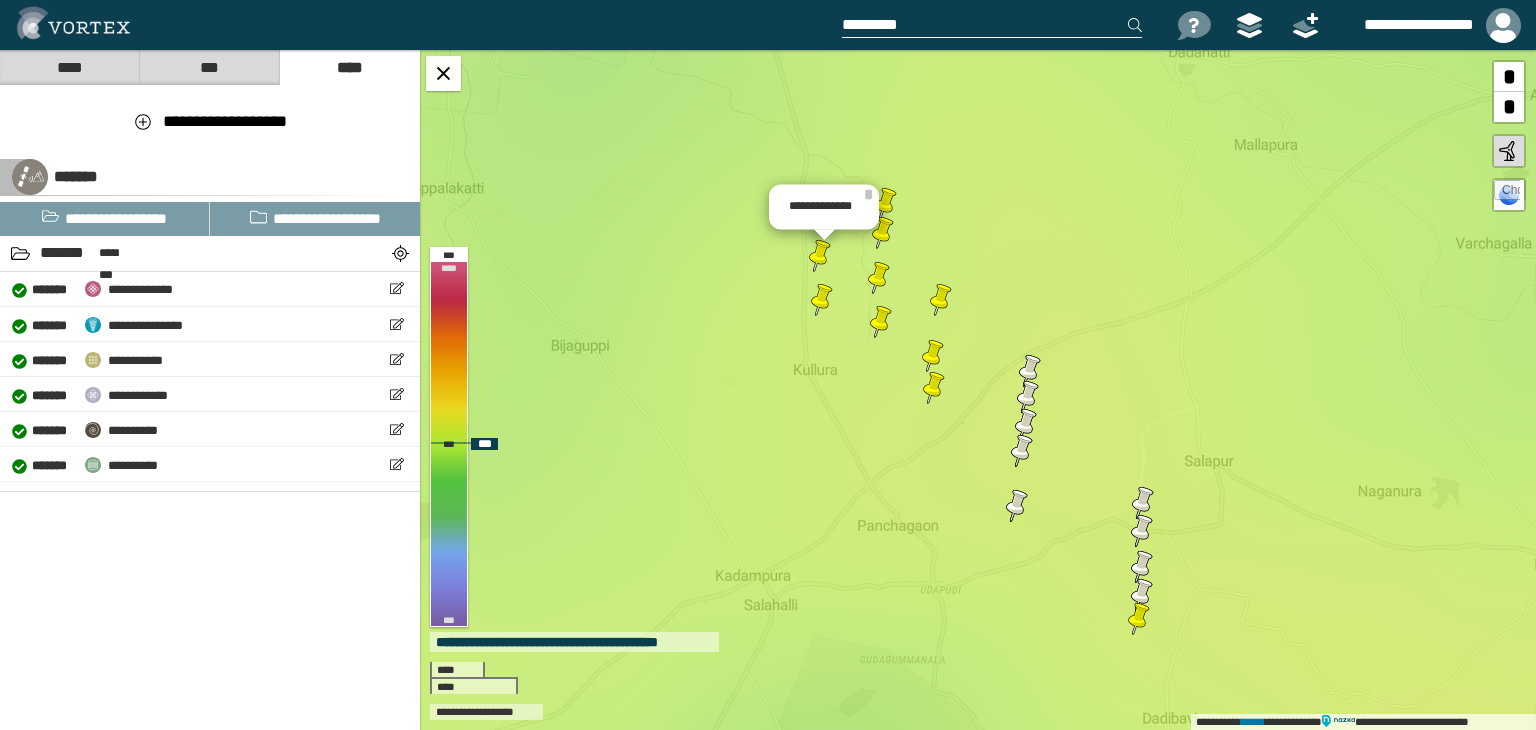 click at bounding box center (820, 256) 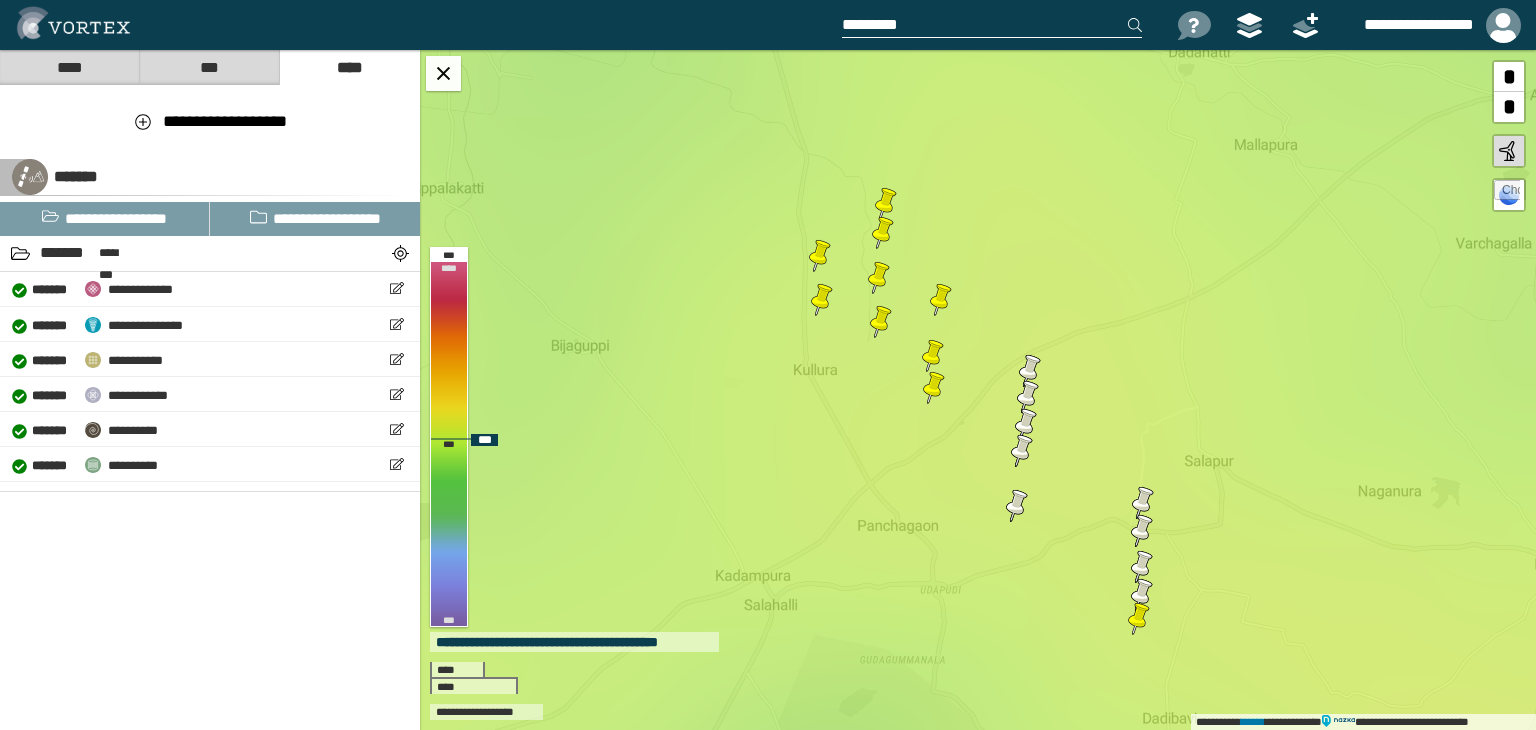 click at bounding box center [879, 278] 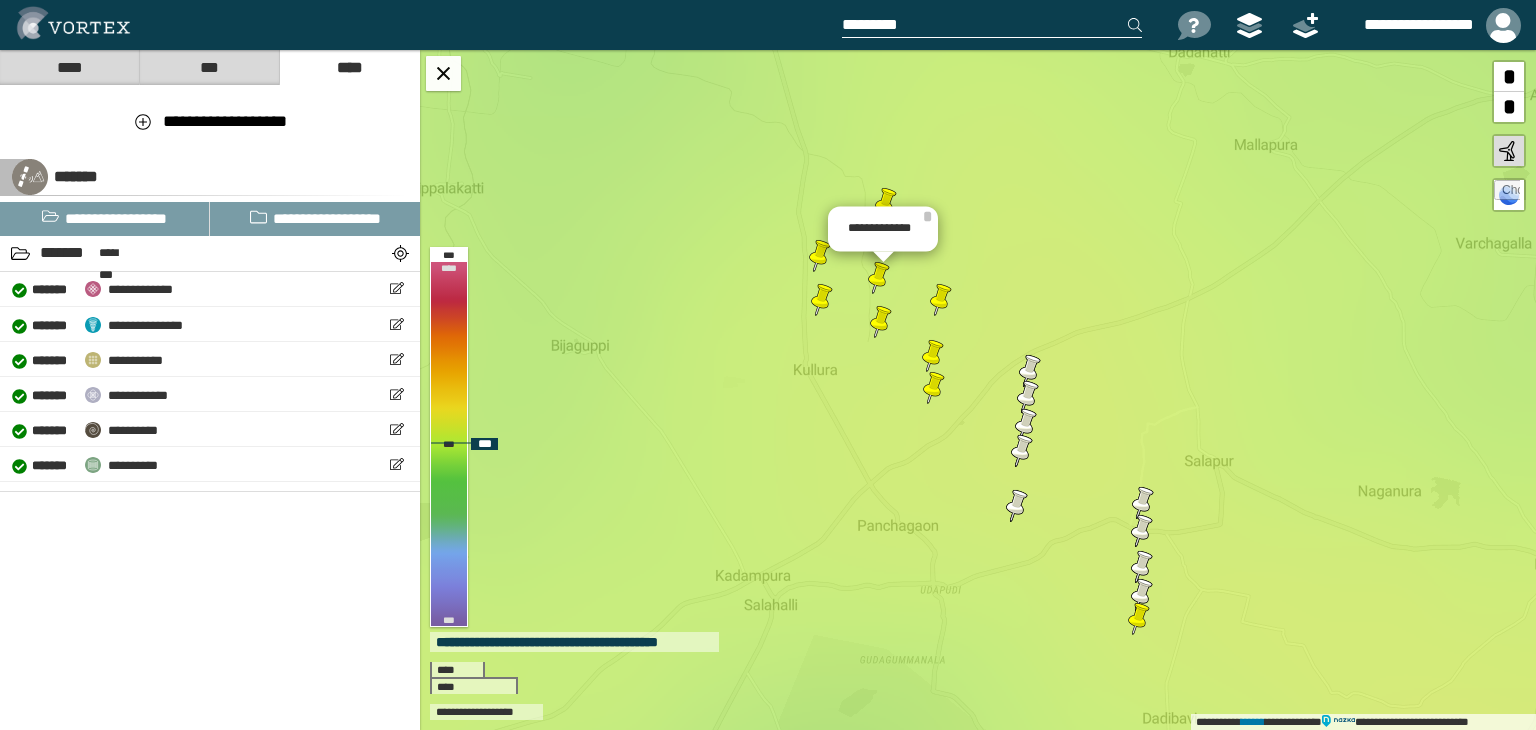 click at bounding box center (820, 256) 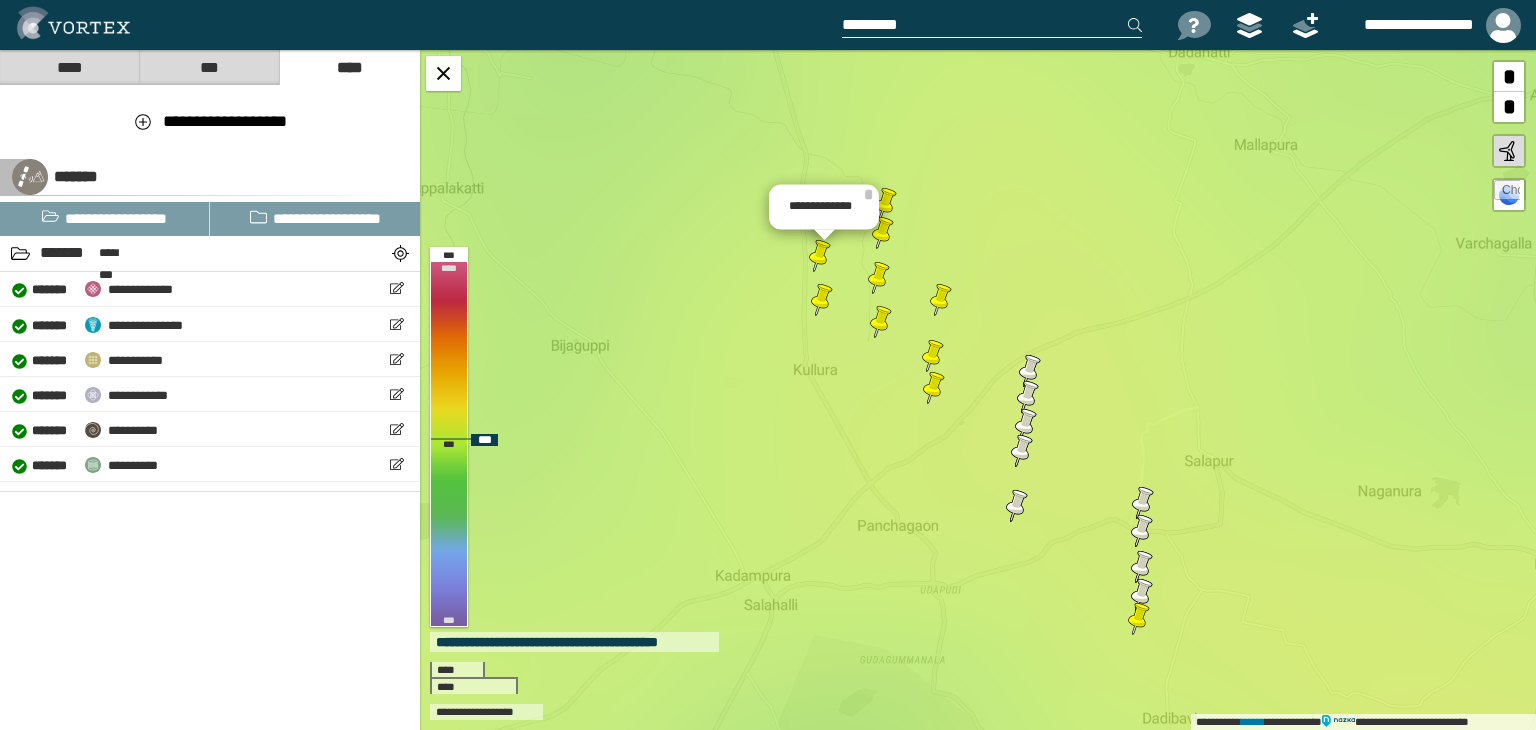 click at bounding box center (822, 300) 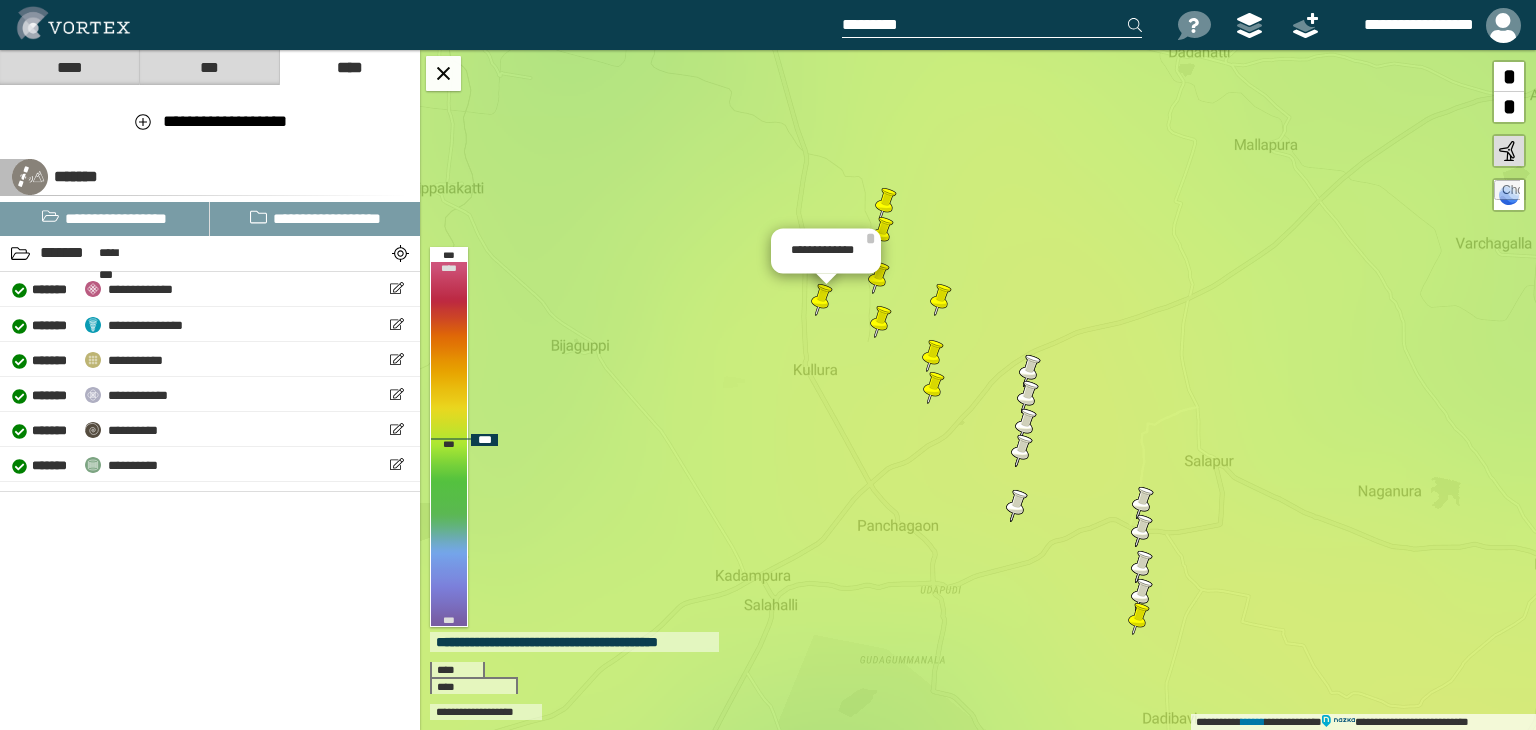 click at bounding box center [881, 322] 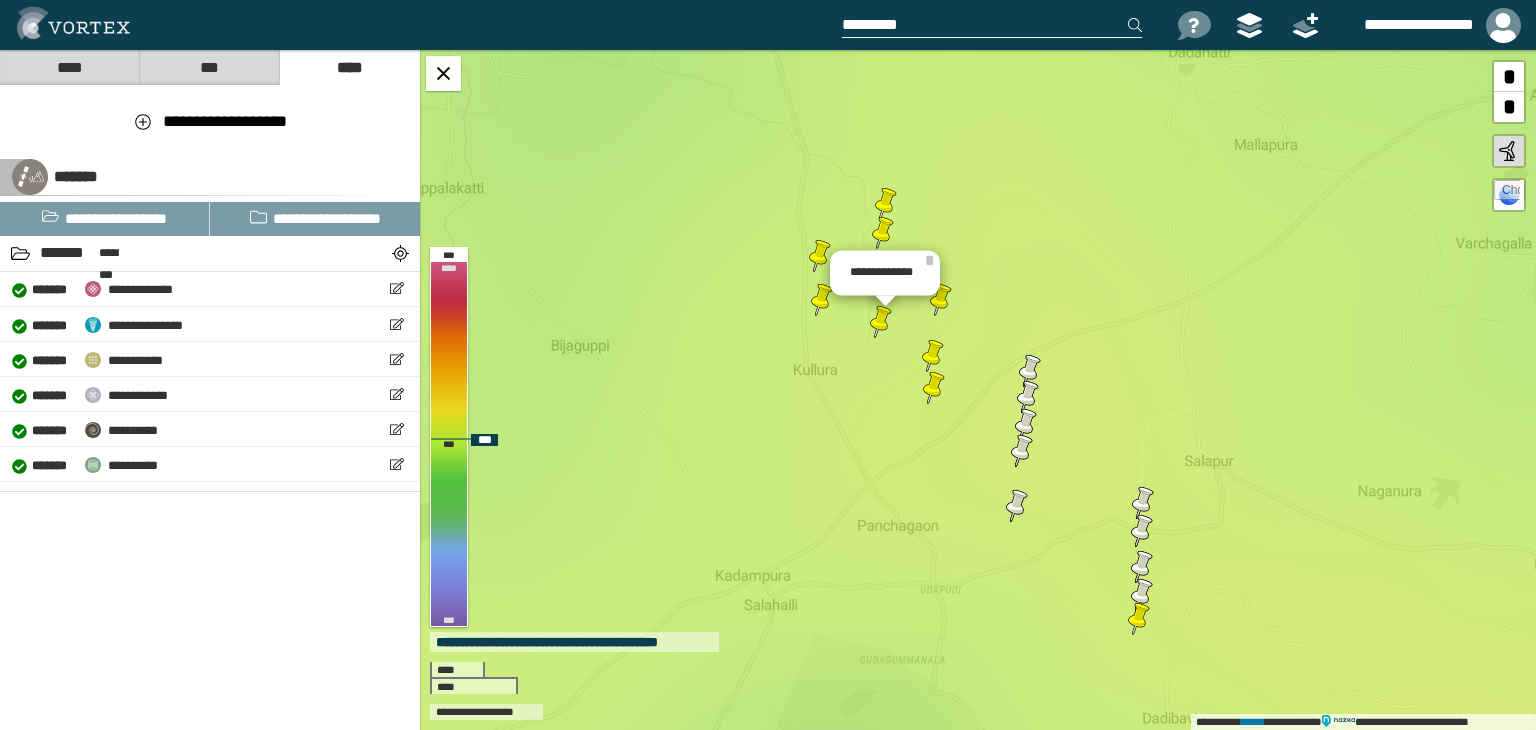 click at bounding box center (822, 300) 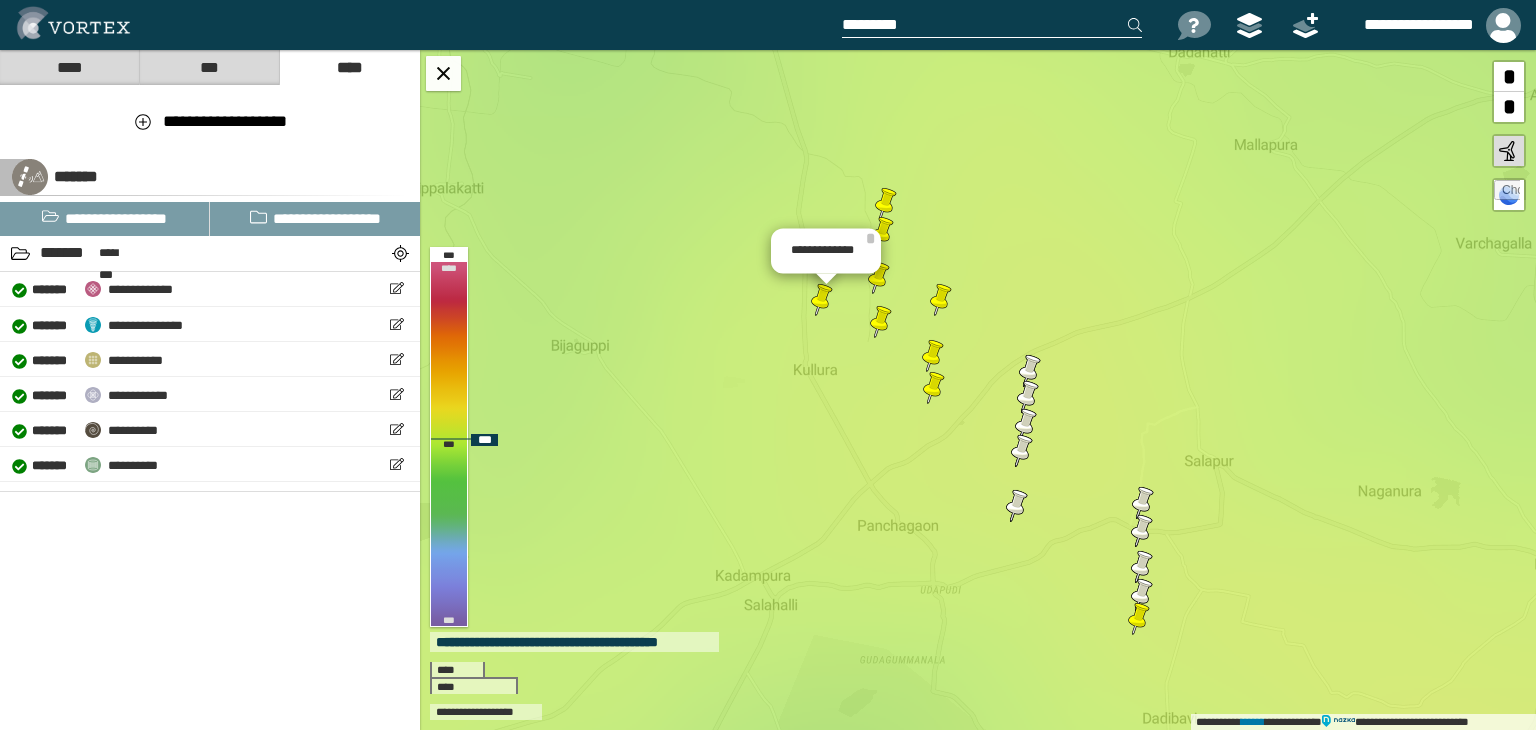 click at bounding box center [881, 322] 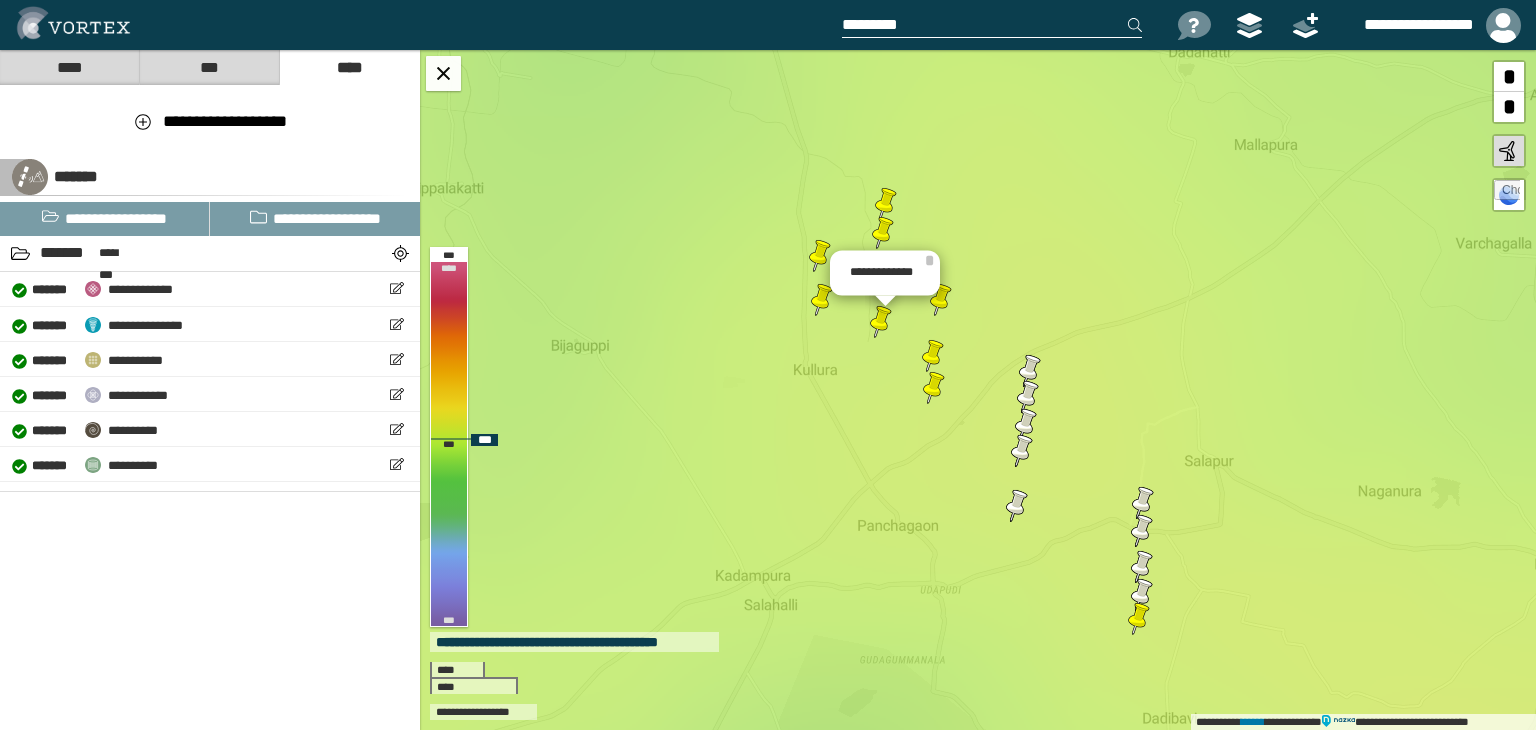 click at bounding box center (822, 300) 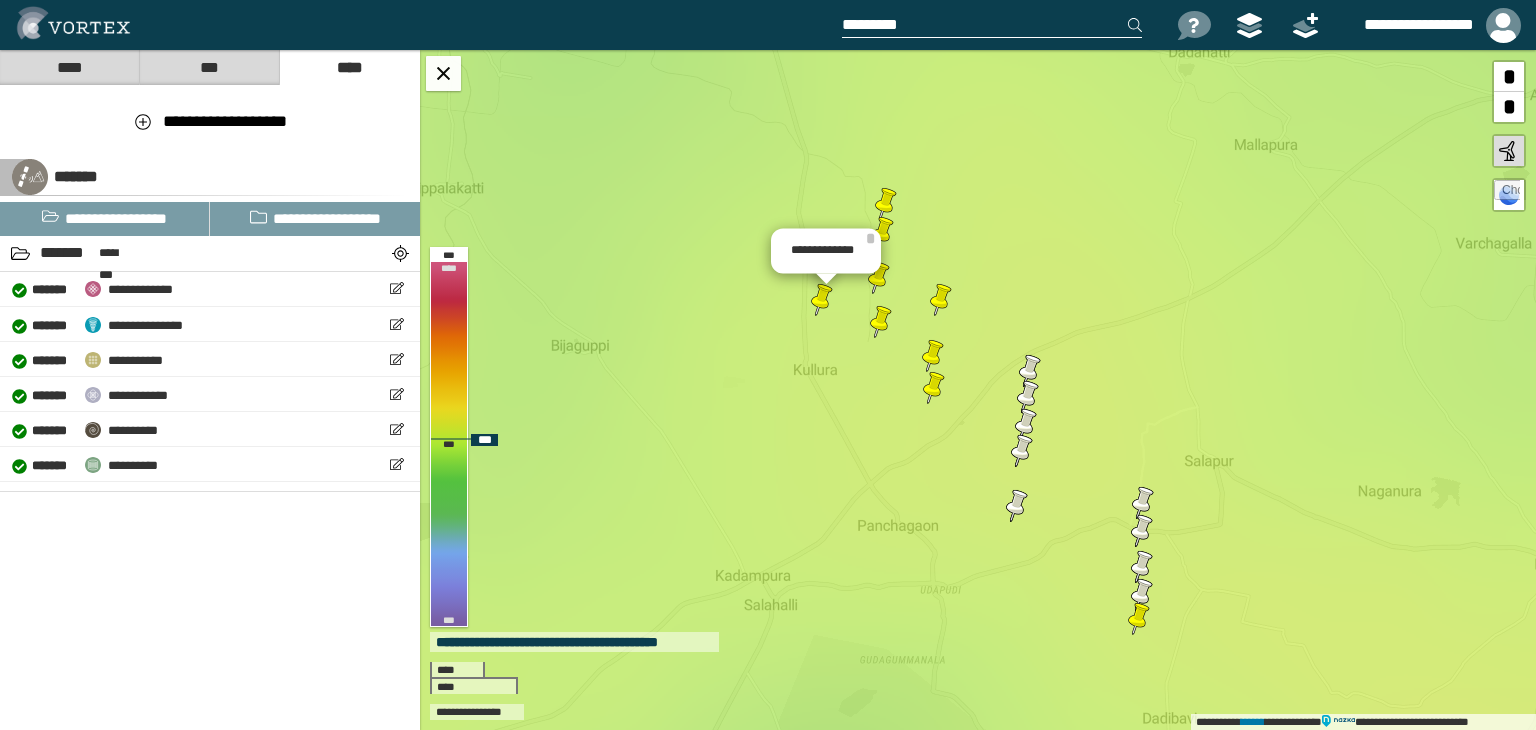 click at bounding box center (881, 322) 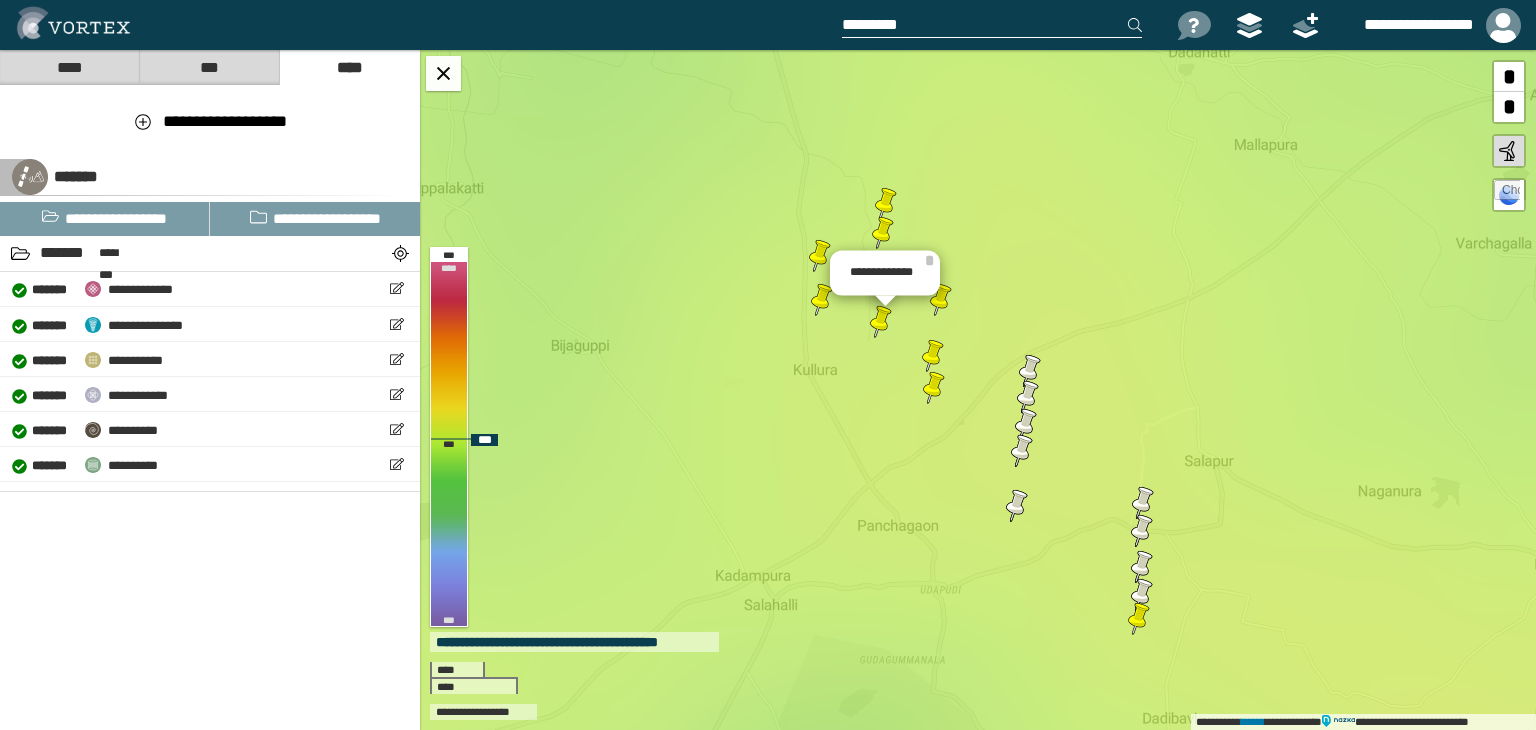 click at bounding box center [941, 300] 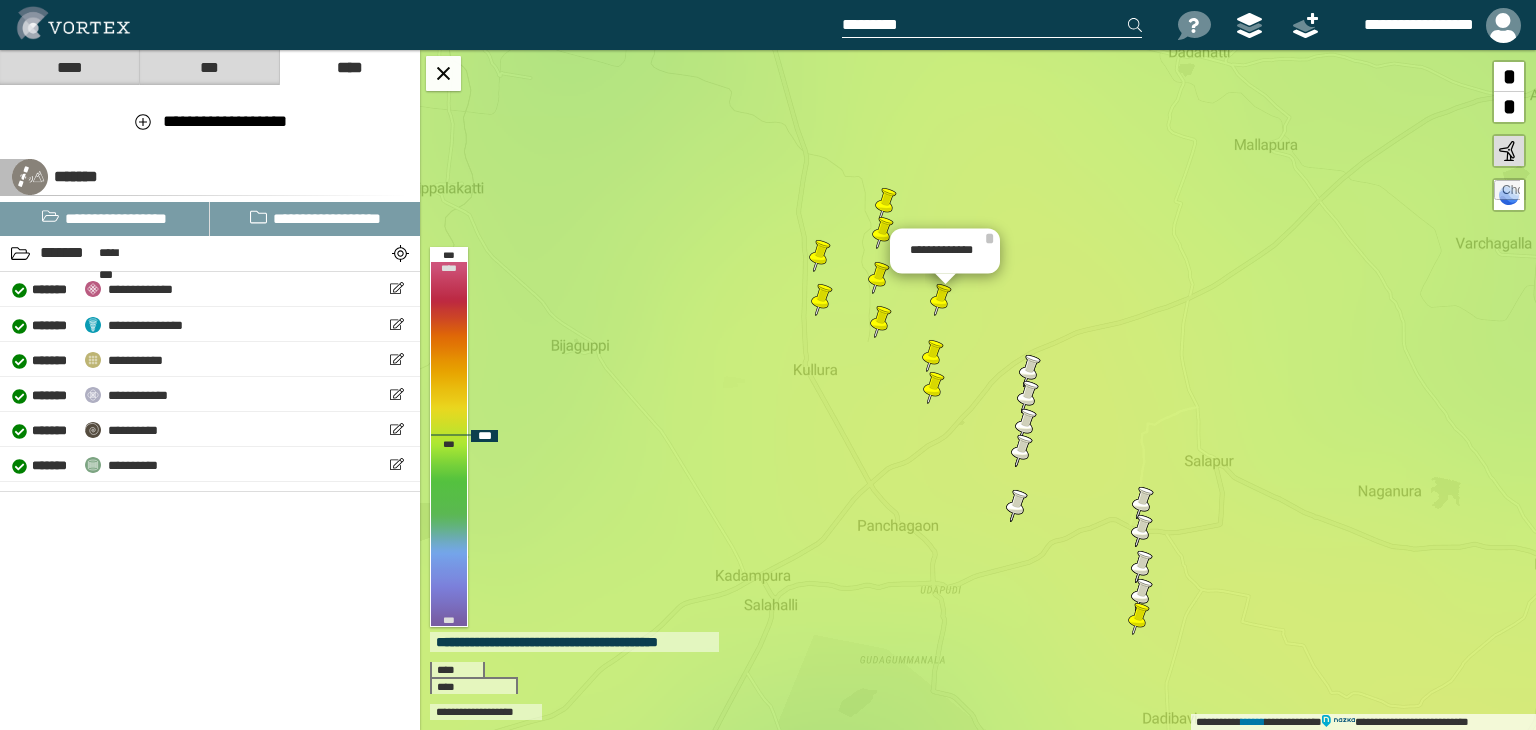 click at bounding box center (933, 356) 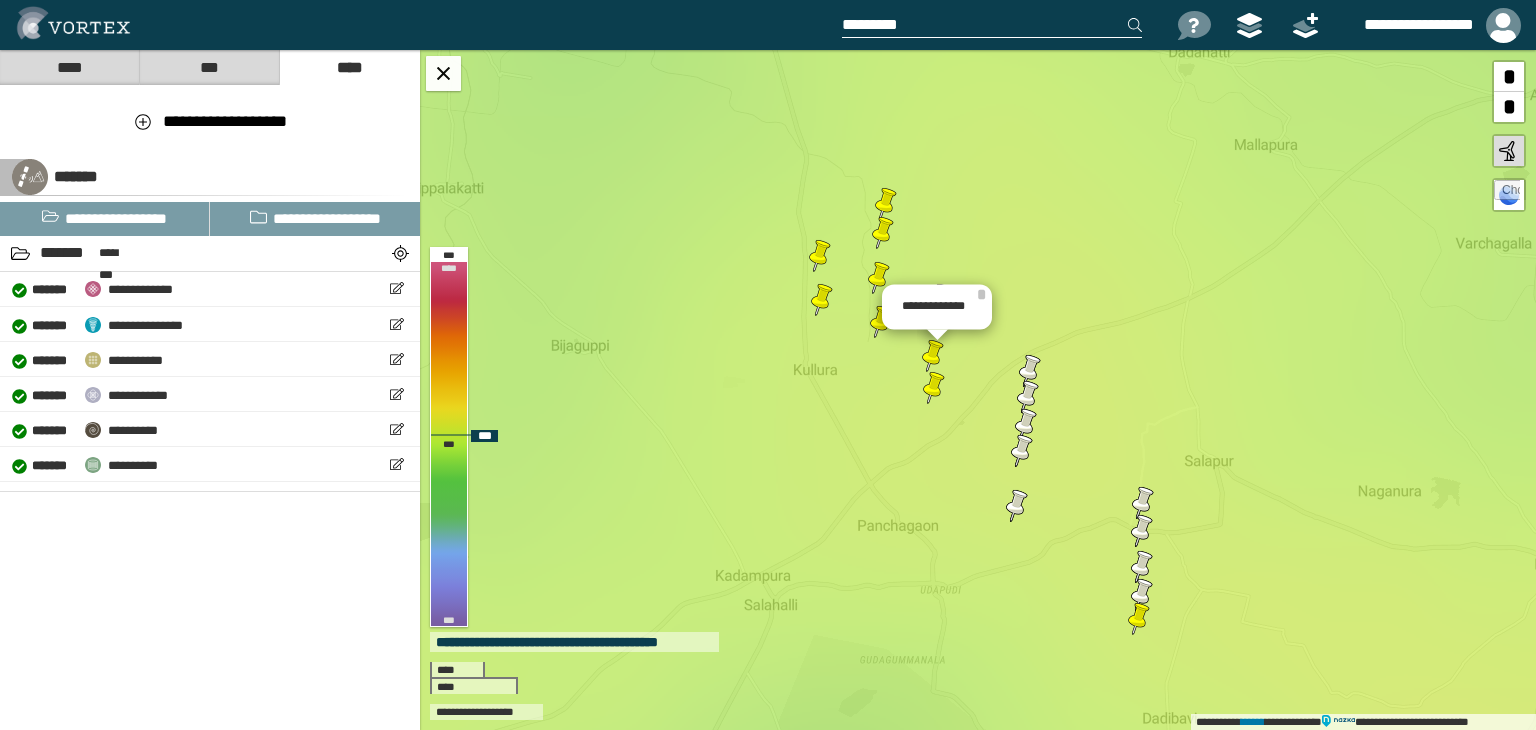click at bounding box center (934, 388) 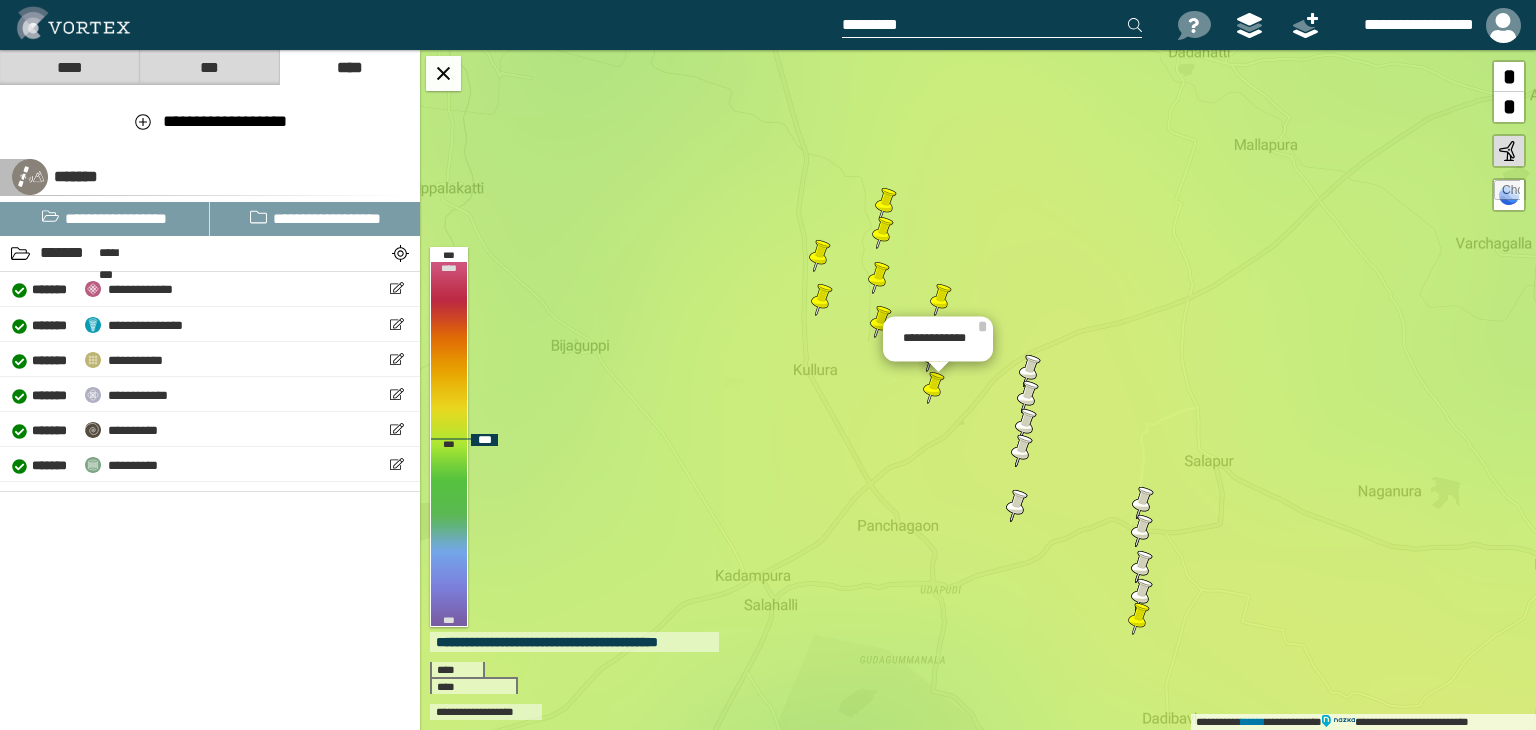 click at bounding box center [941, 300] 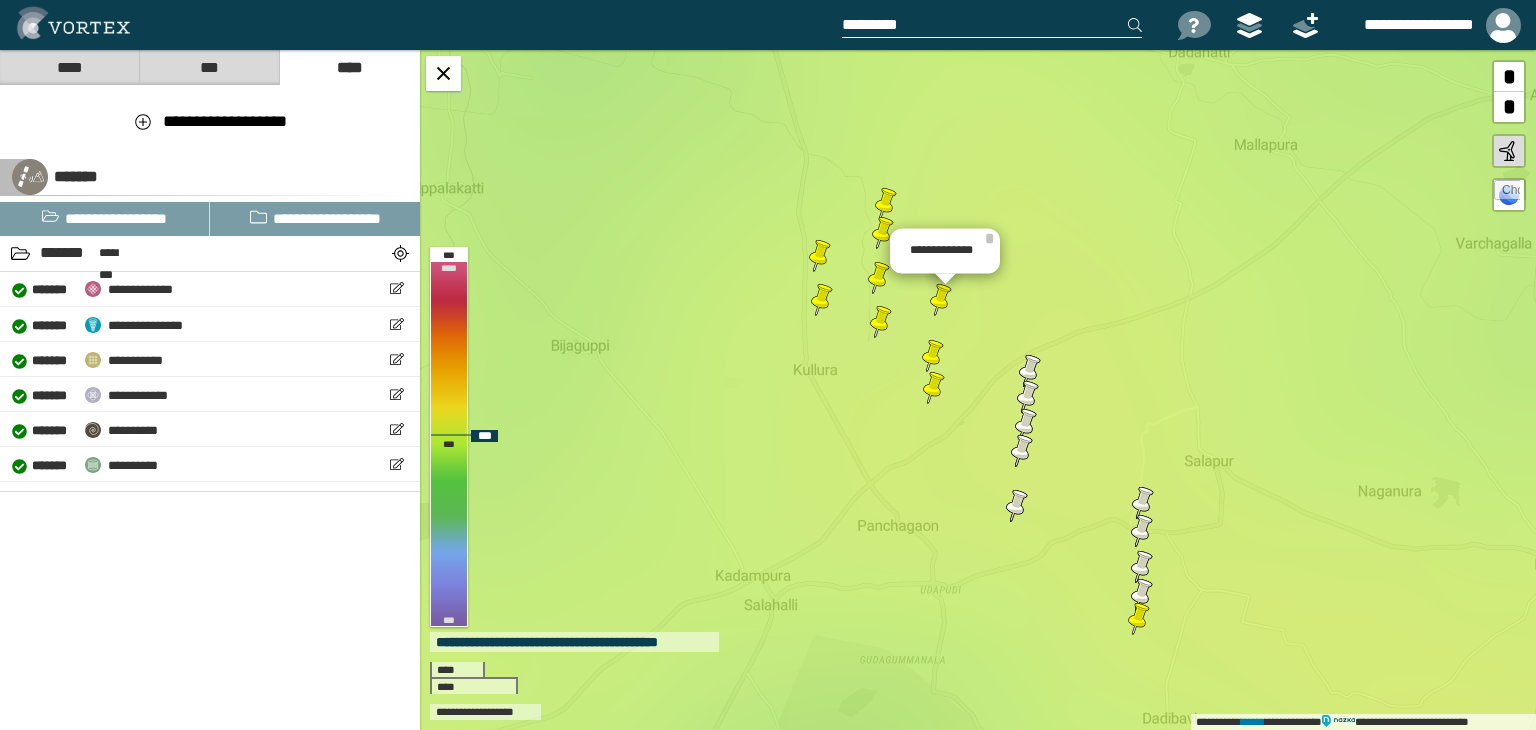 click at bounding box center (933, 356) 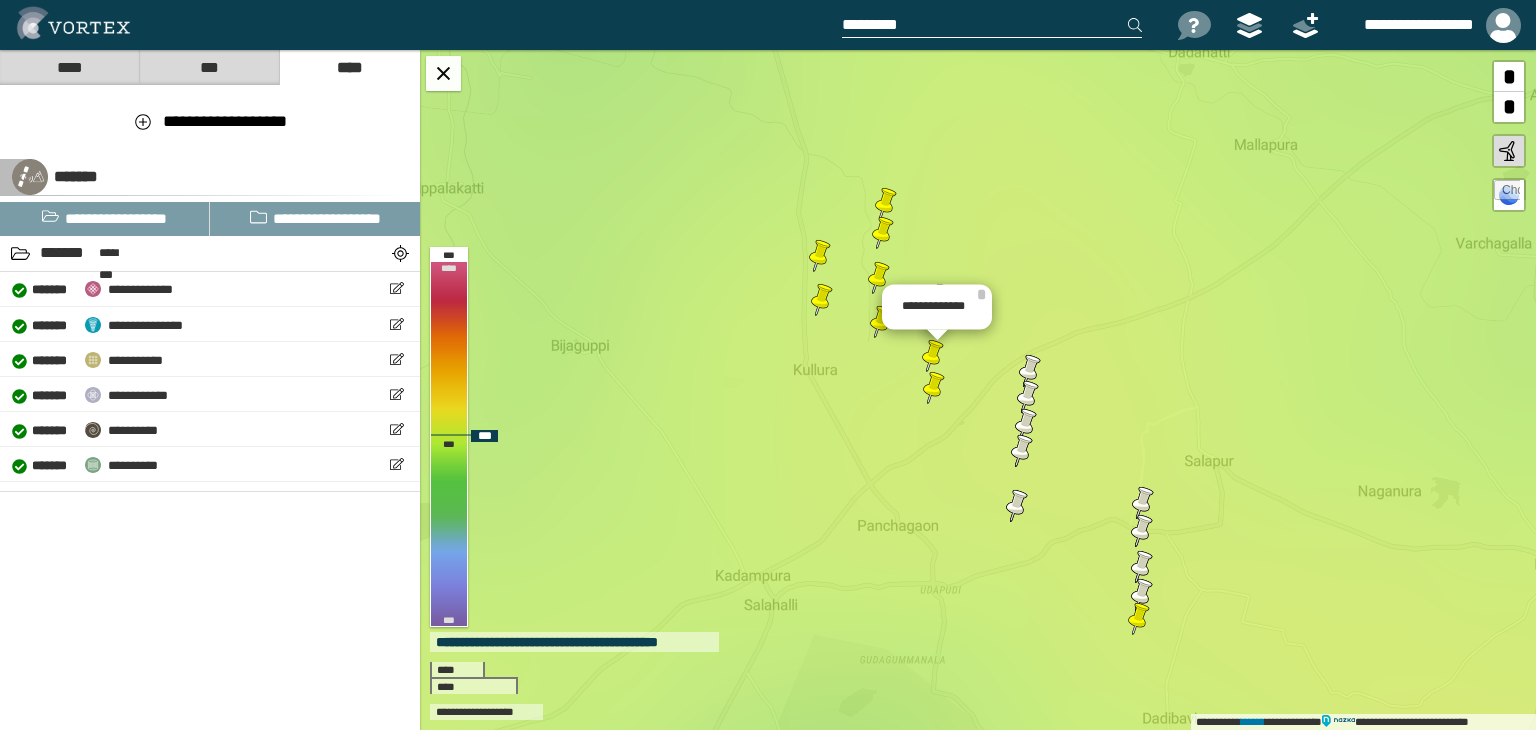click at bounding box center [934, 388] 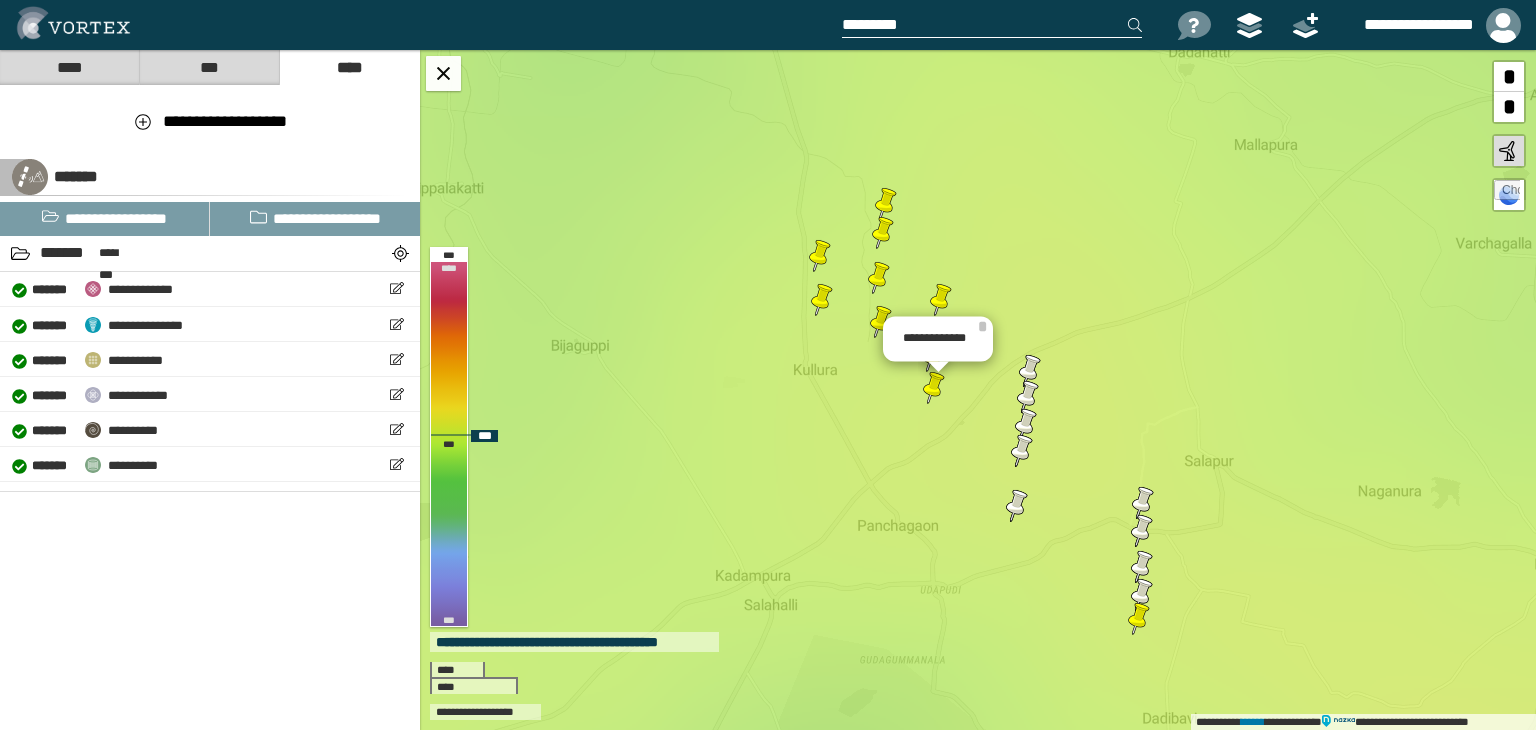 click at bounding box center [1030, 371] 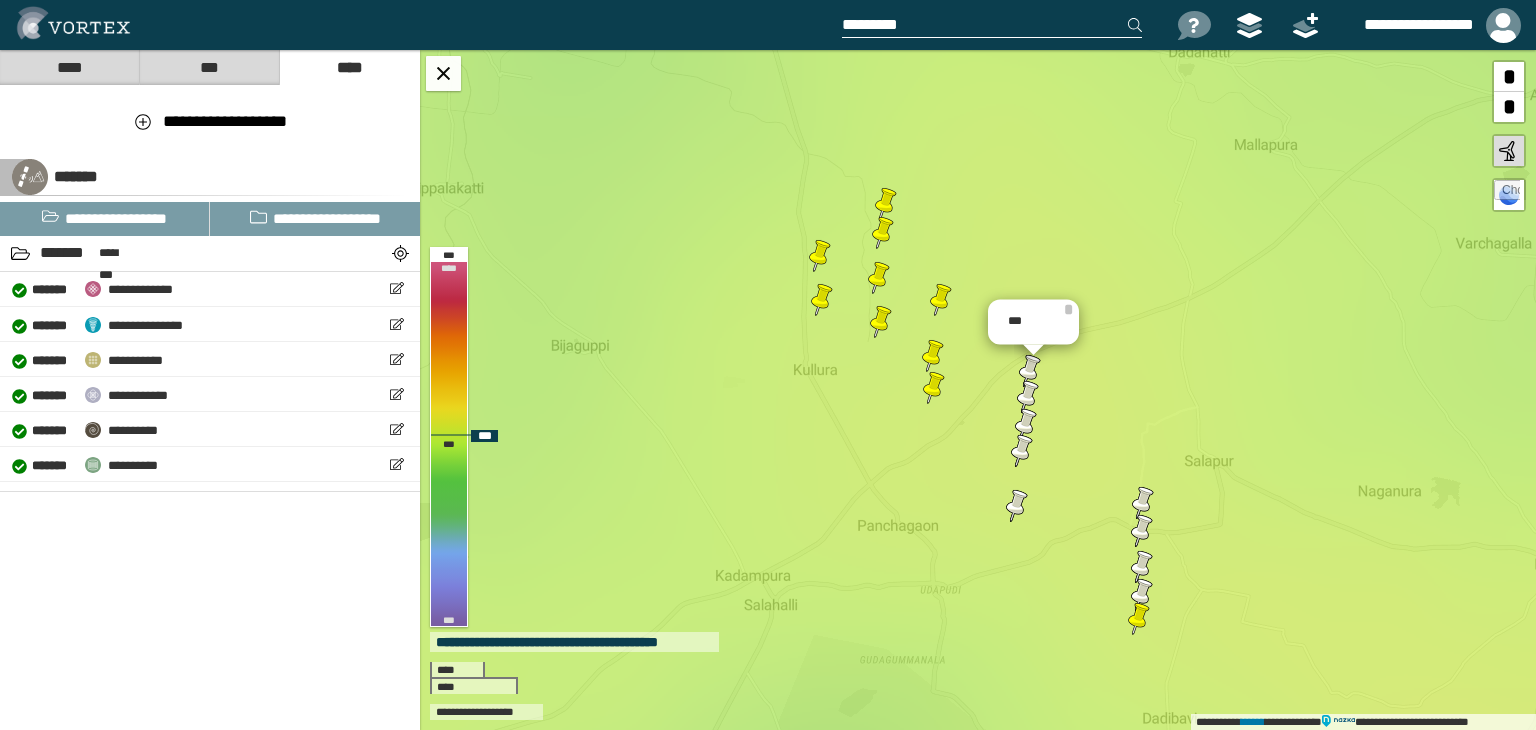 click at bounding box center [1028, 397] 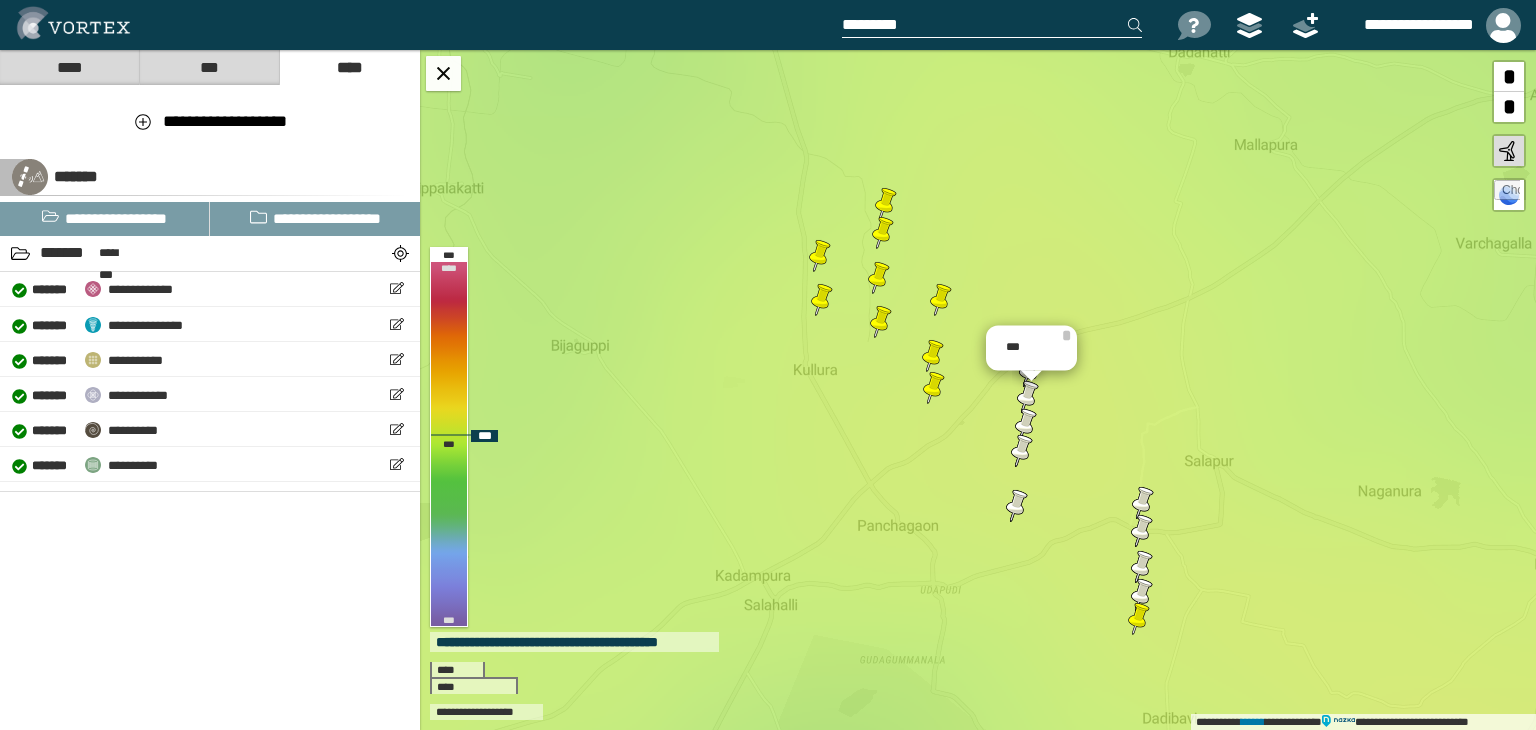 click at bounding box center (1030, 371) 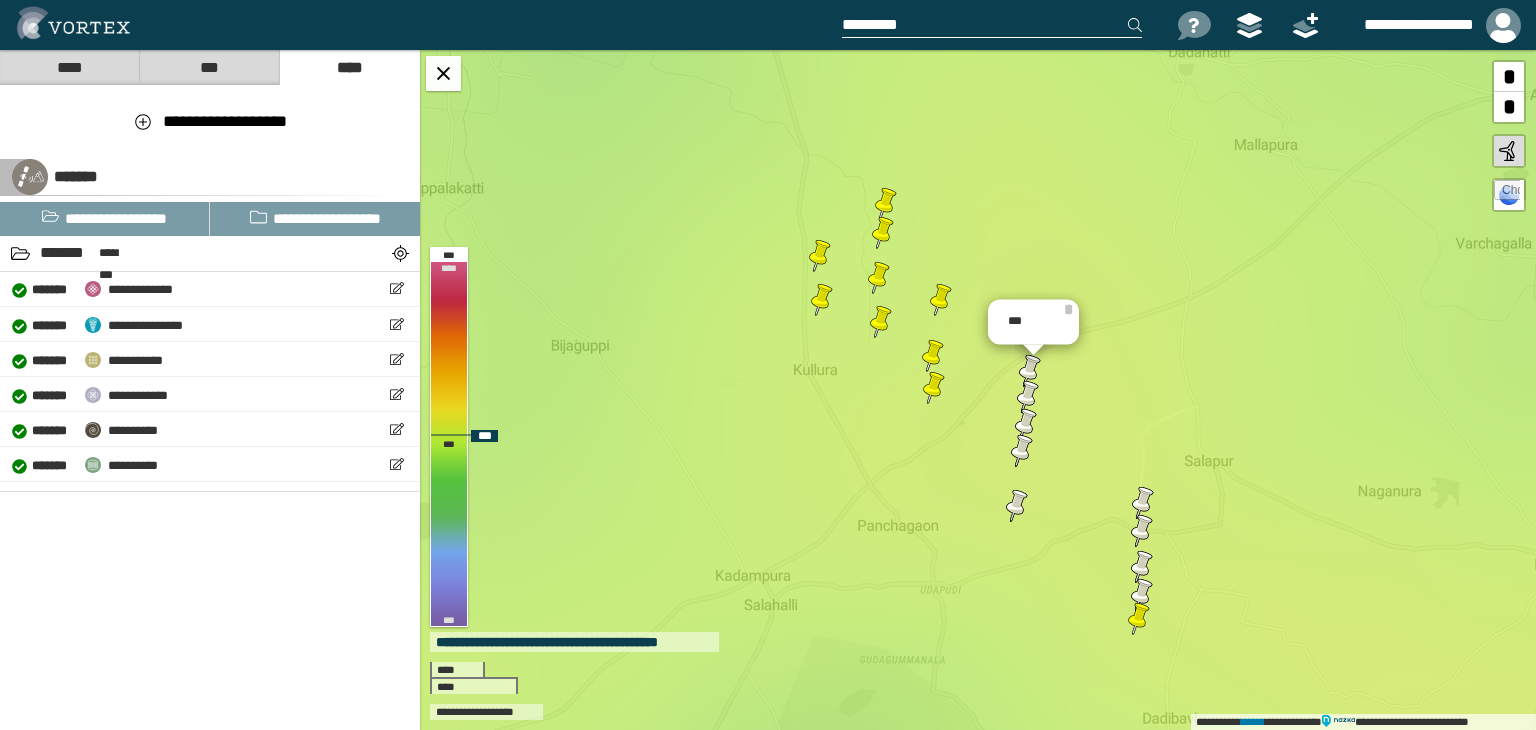click at bounding box center [1030, 371] 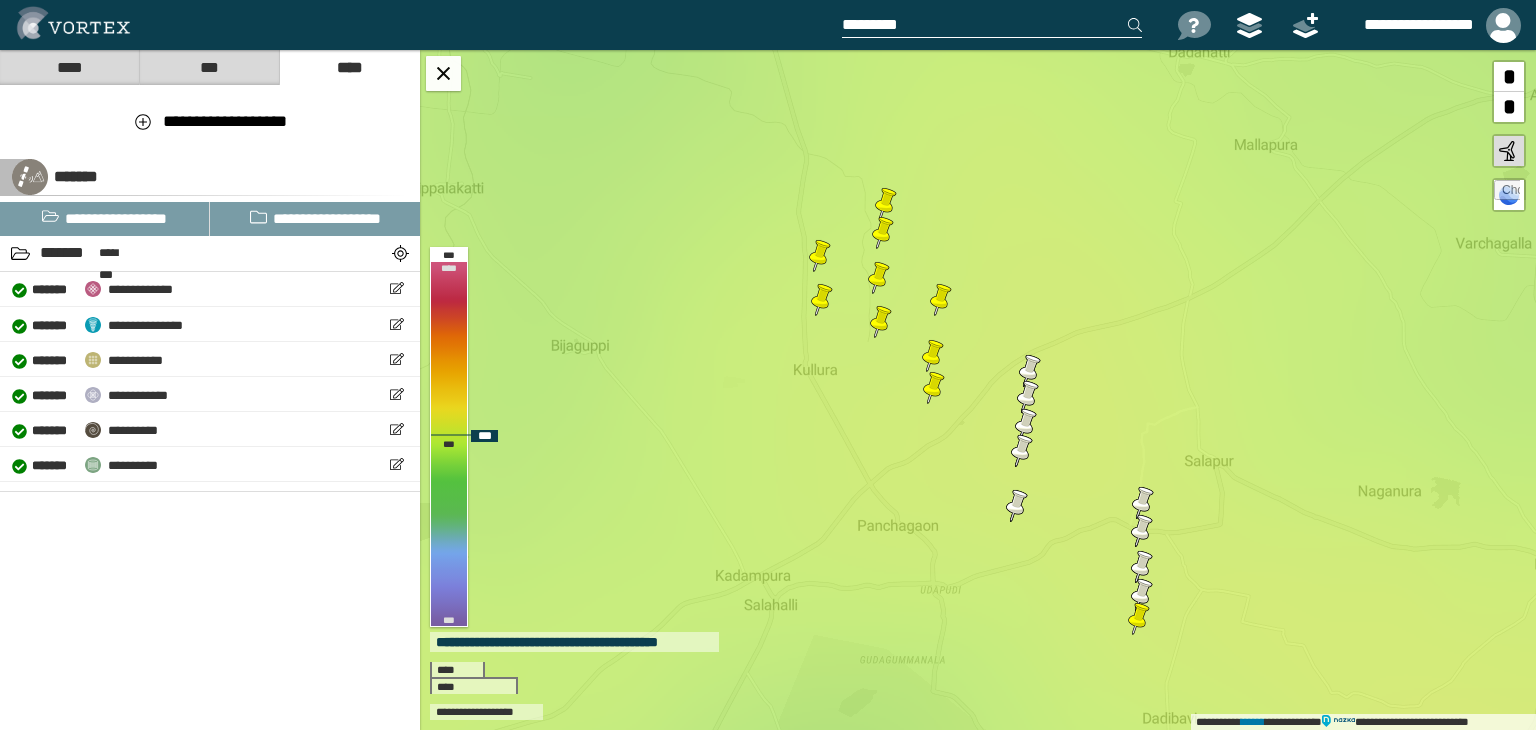 click at bounding box center (1030, 371) 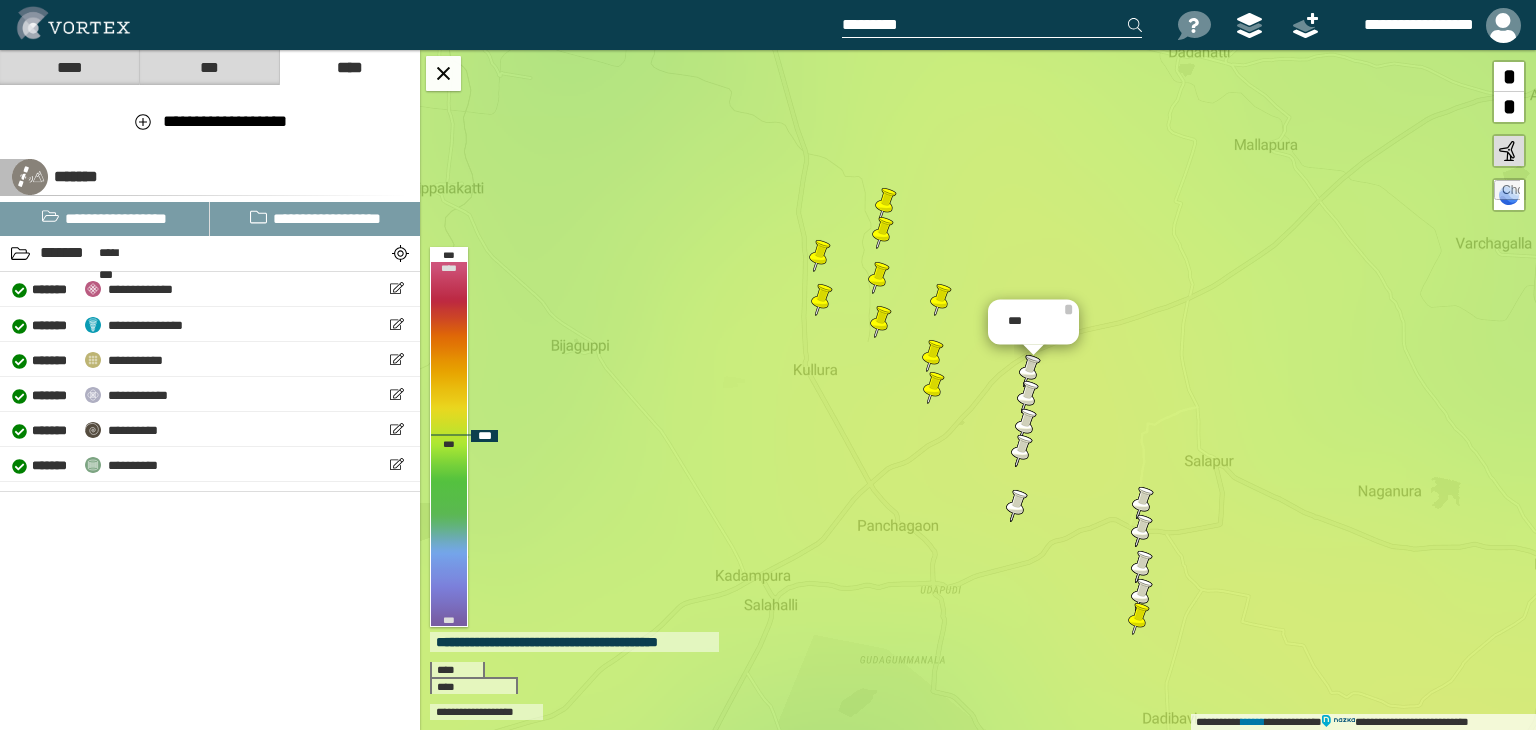click at bounding box center [1028, 397] 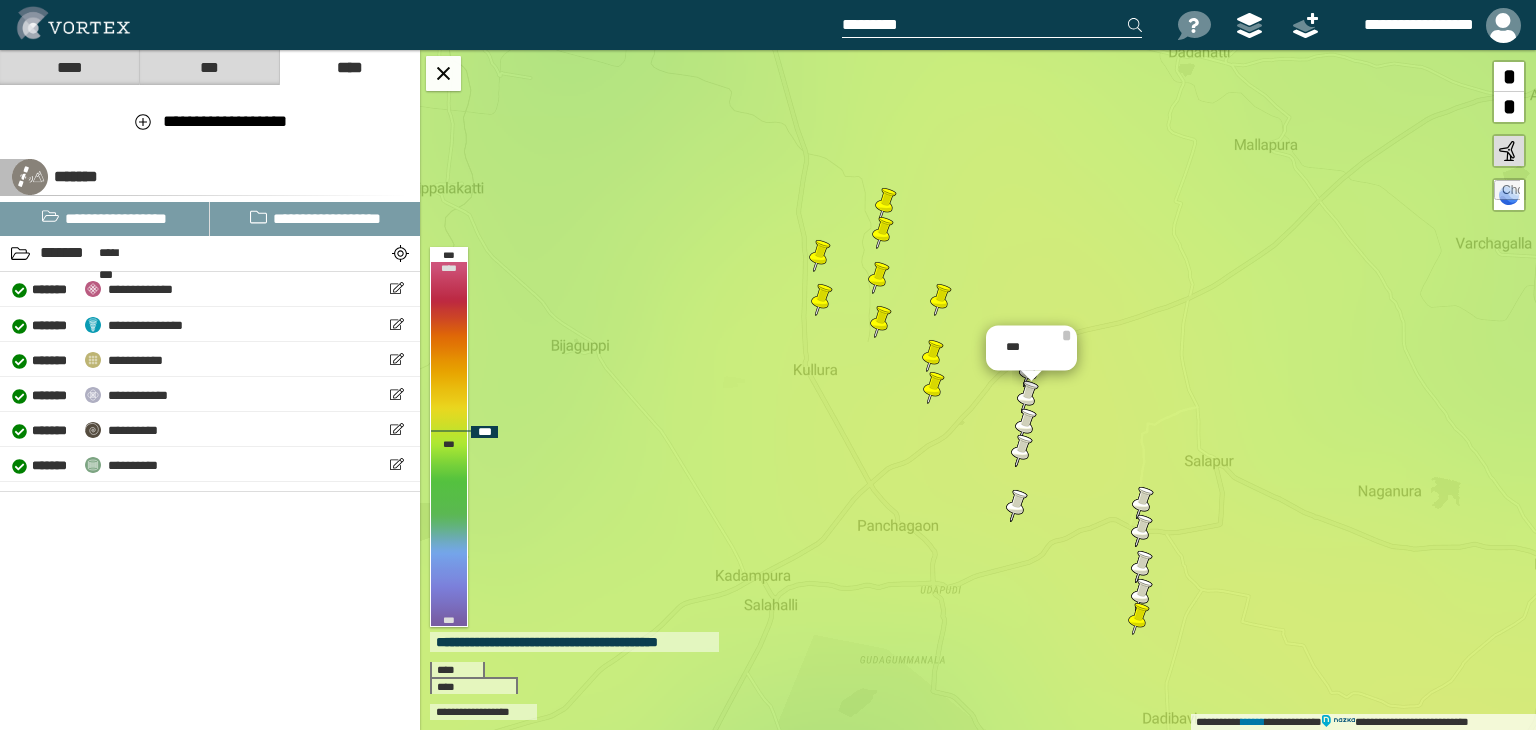 click at bounding box center [1026, 425] 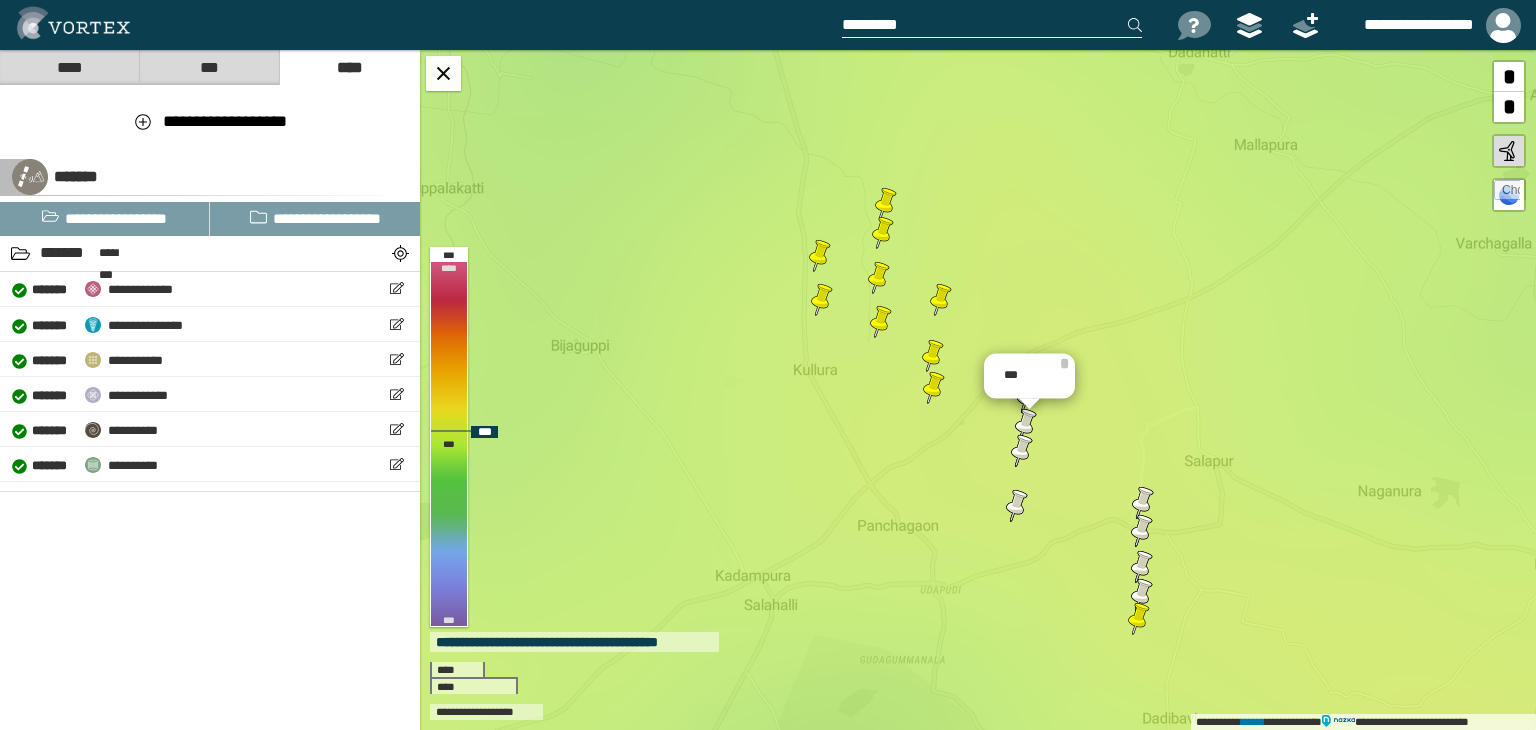 click at bounding box center [1022, 451] 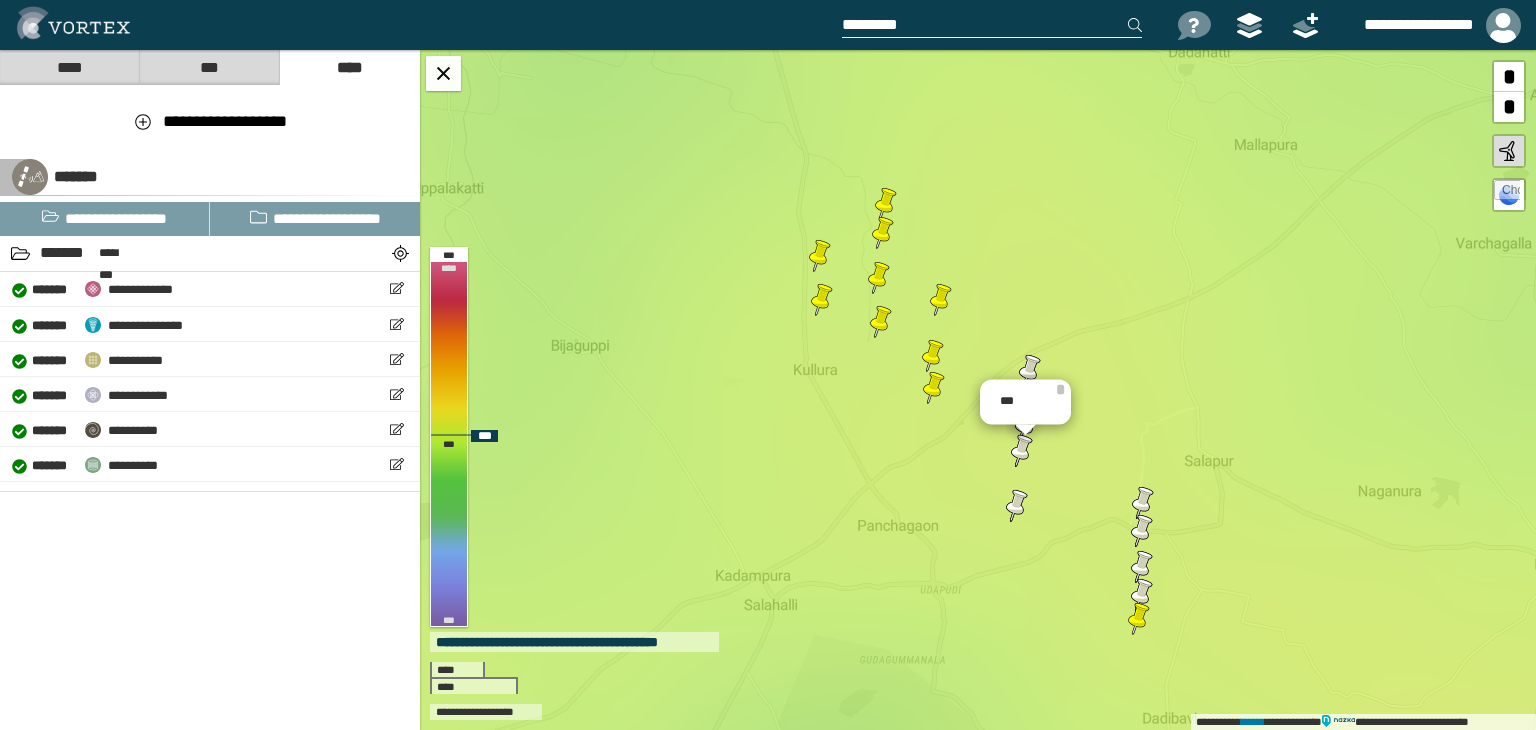 click at bounding box center (1030, 371) 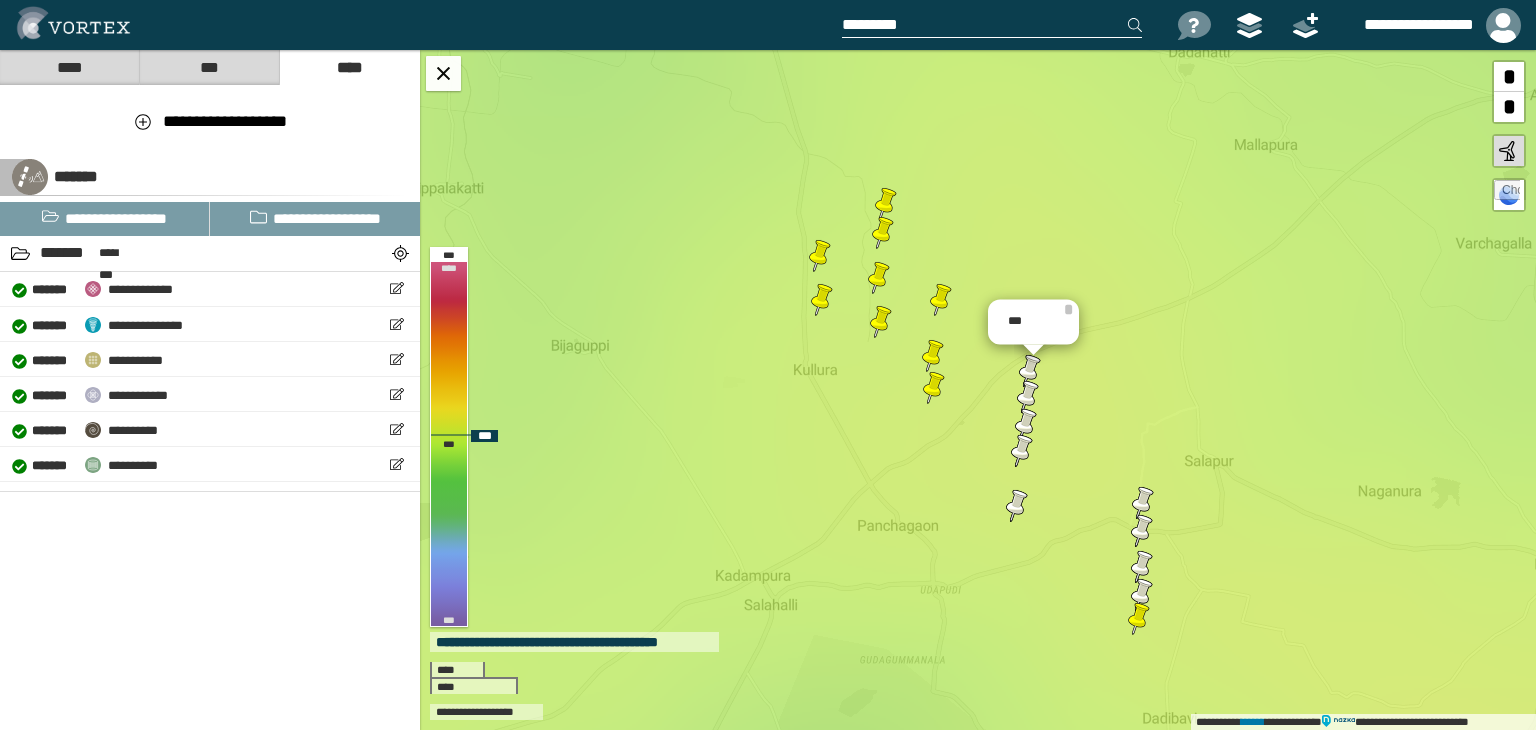 click at bounding box center [1028, 397] 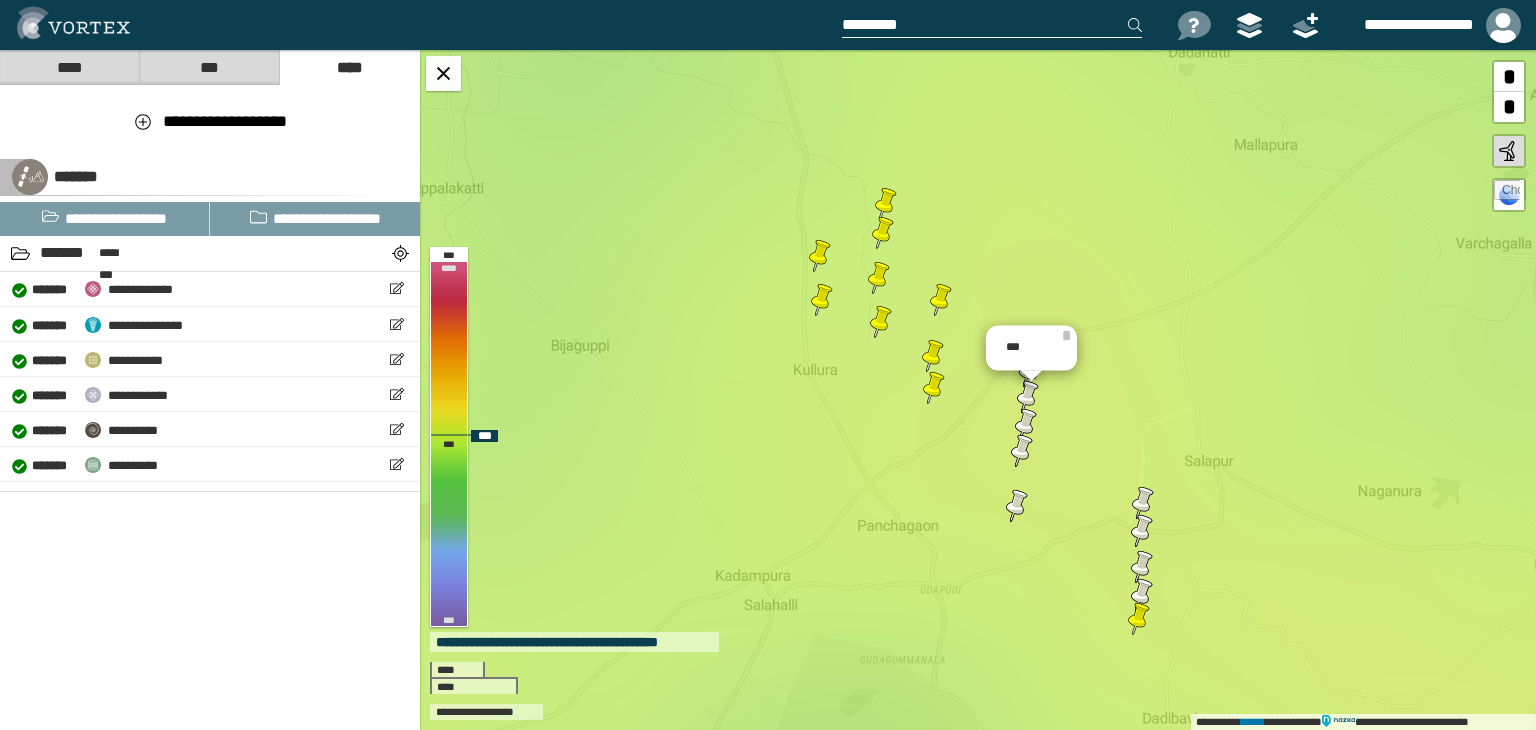 click at bounding box center (1017, 506) 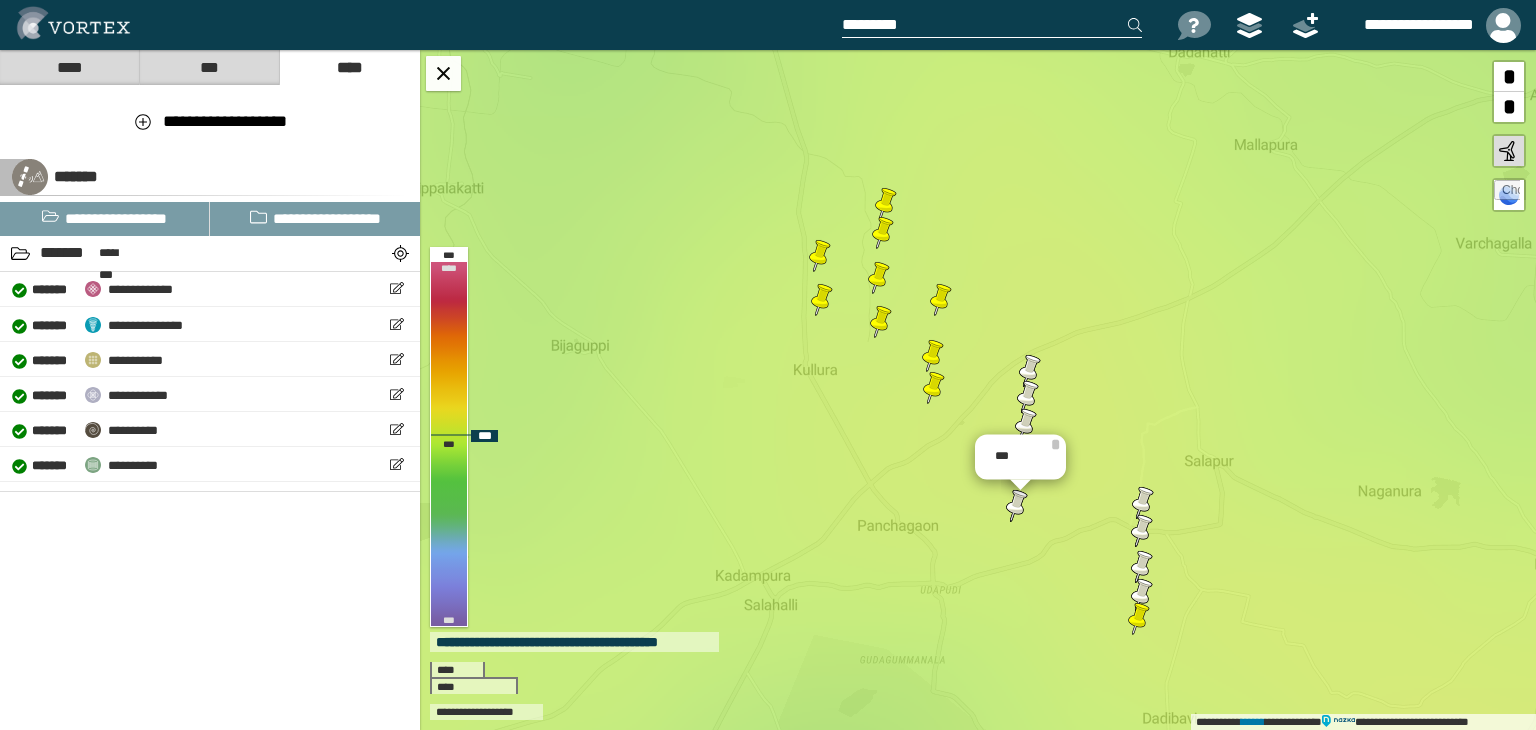 click at bounding box center (1143, 503) 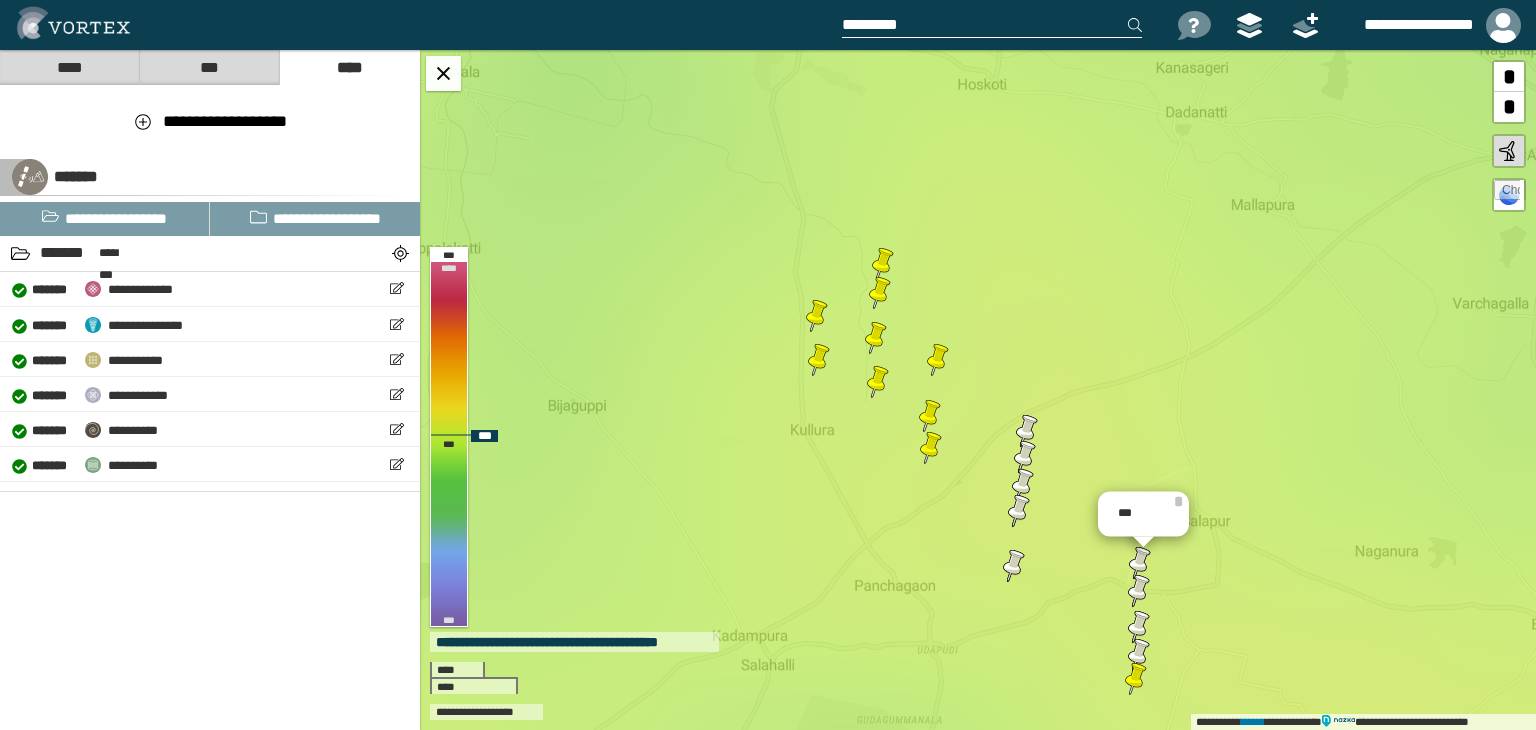 click at bounding box center (1139, 627) 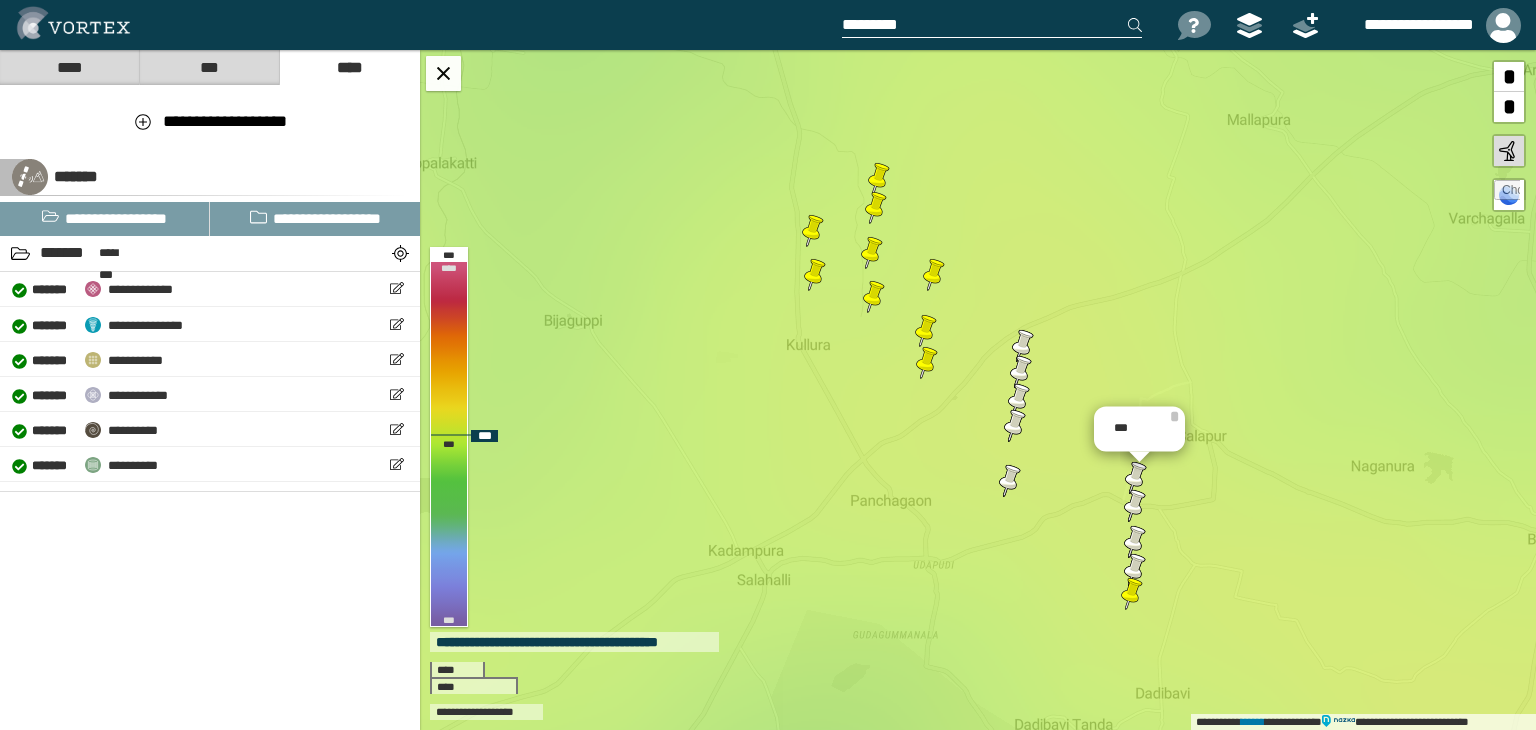 drag, startPoint x: 1120, startPoint y: 541, endPoint x: 1120, endPoint y: 489, distance: 52 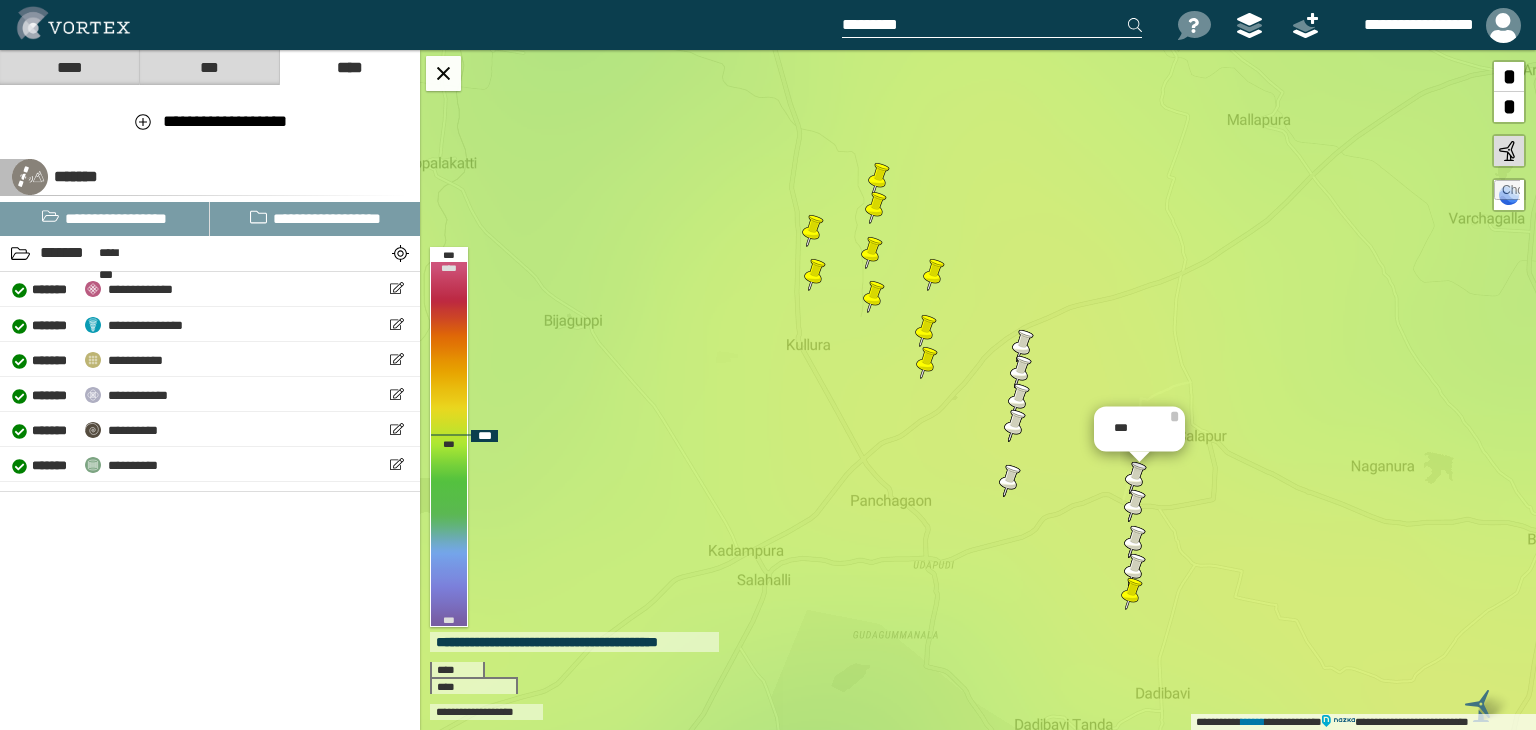 click at bounding box center (1010, 481) 